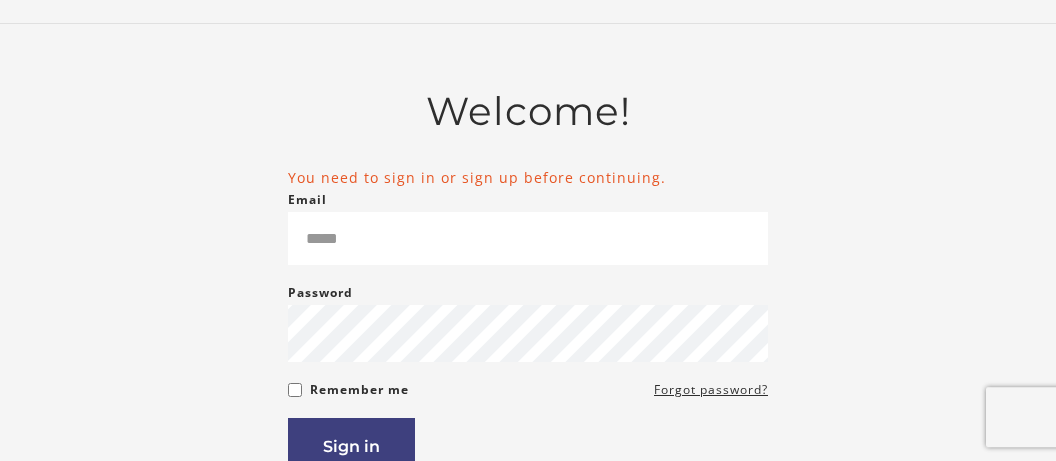 scroll, scrollTop: 0, scrollLeft: 0, axis: both 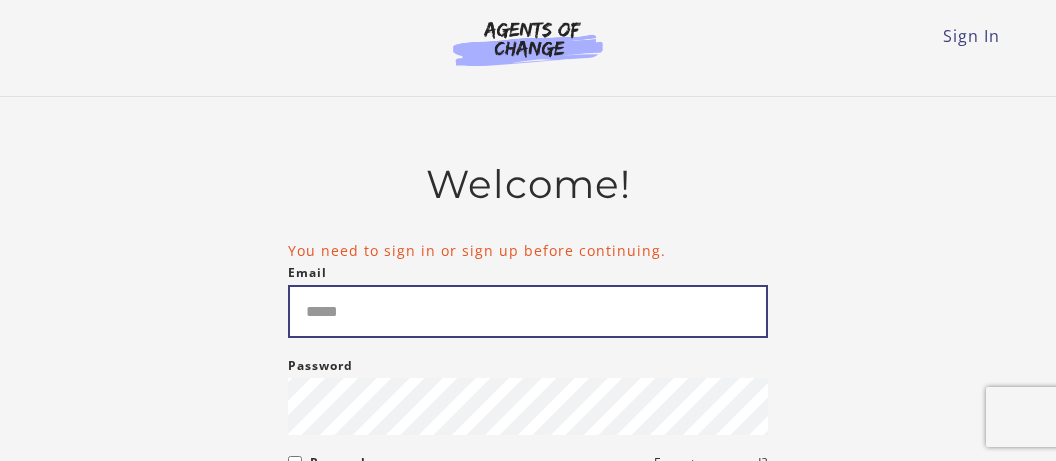 click on "Email" at bounding box center (528, 311) 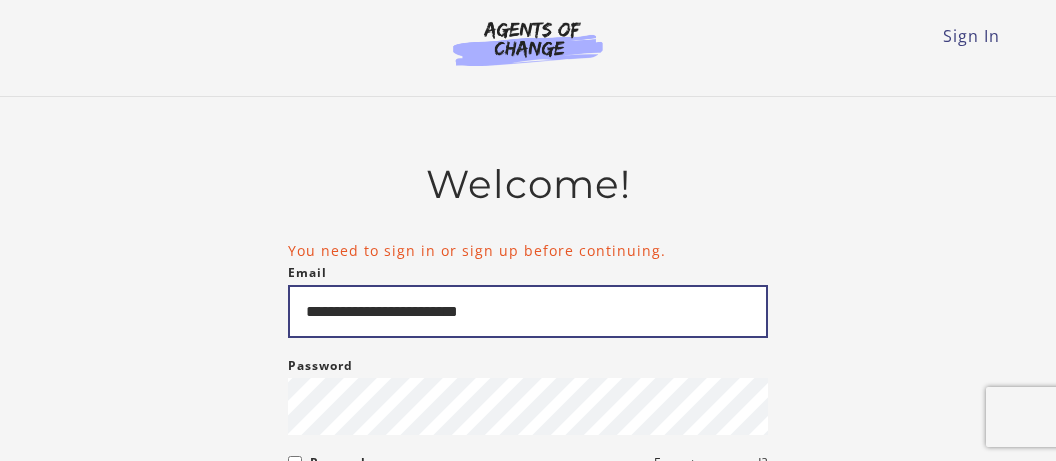 scroll, scrollTop: 281, scrollLeft: 0, axis: vertical 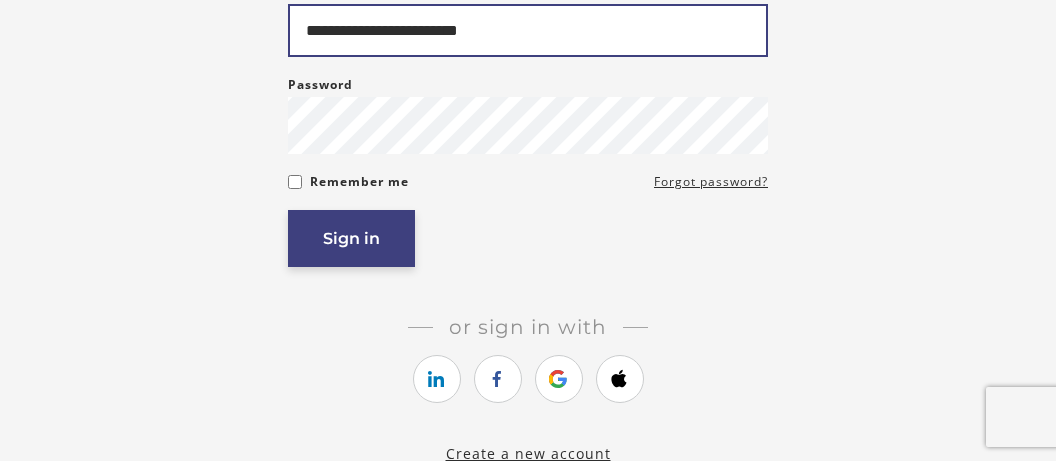 type on "**********" 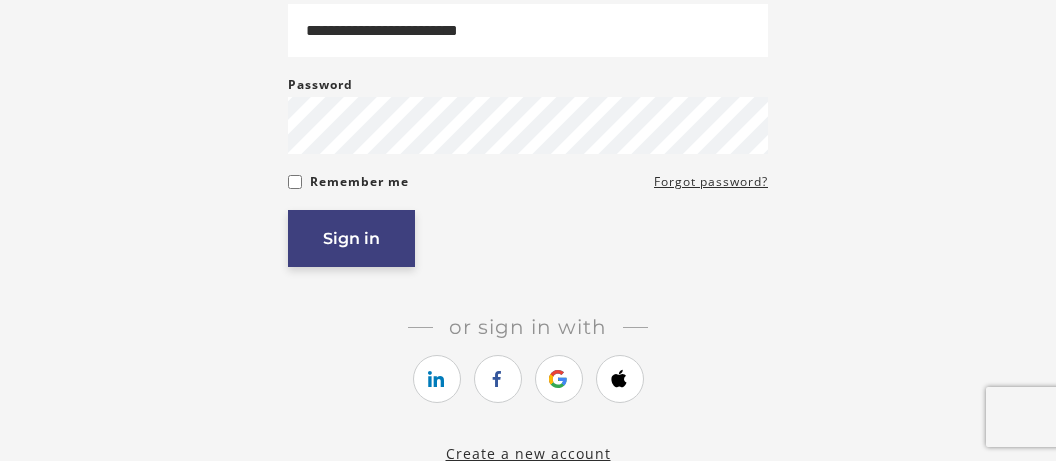 click on "Sign in" at bounding box center (351, 238) 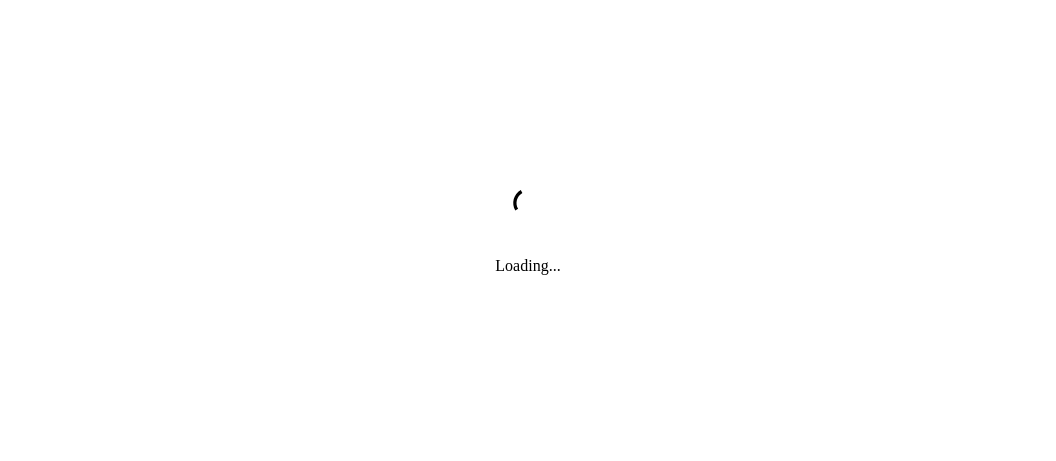 scroll, scrollTop: 0, scrollLeft: 0, axis: both 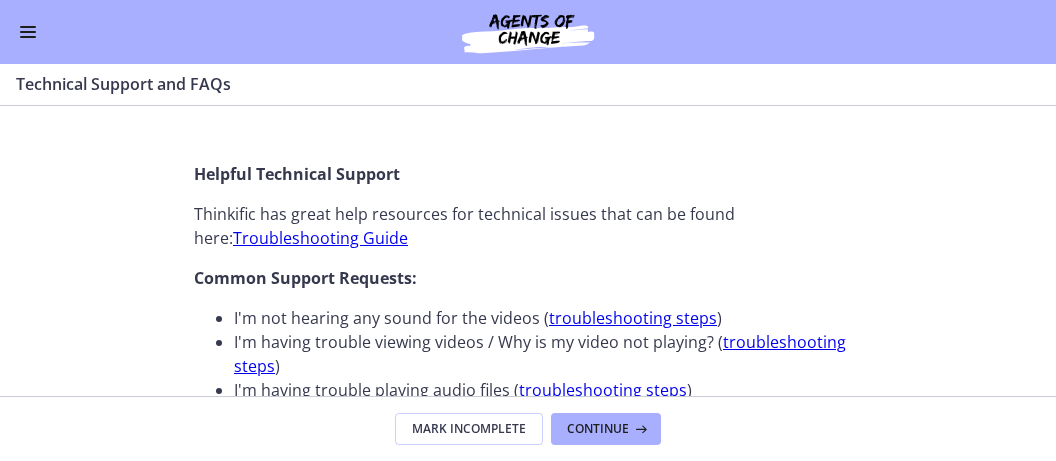 click at bounding box center [28, 32] 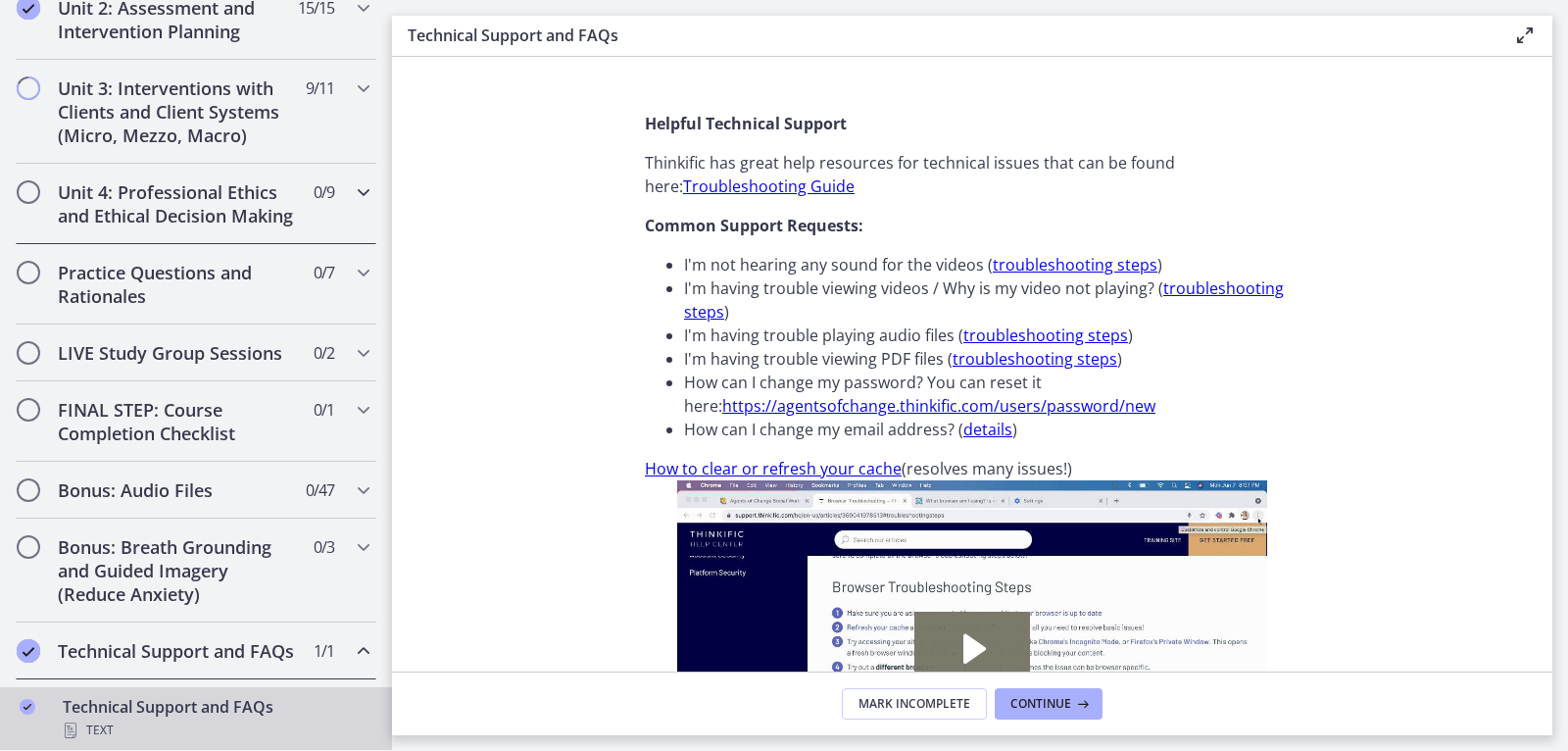 scroll, scrollTop: 353, scrollLeft: 0, axis: vertical 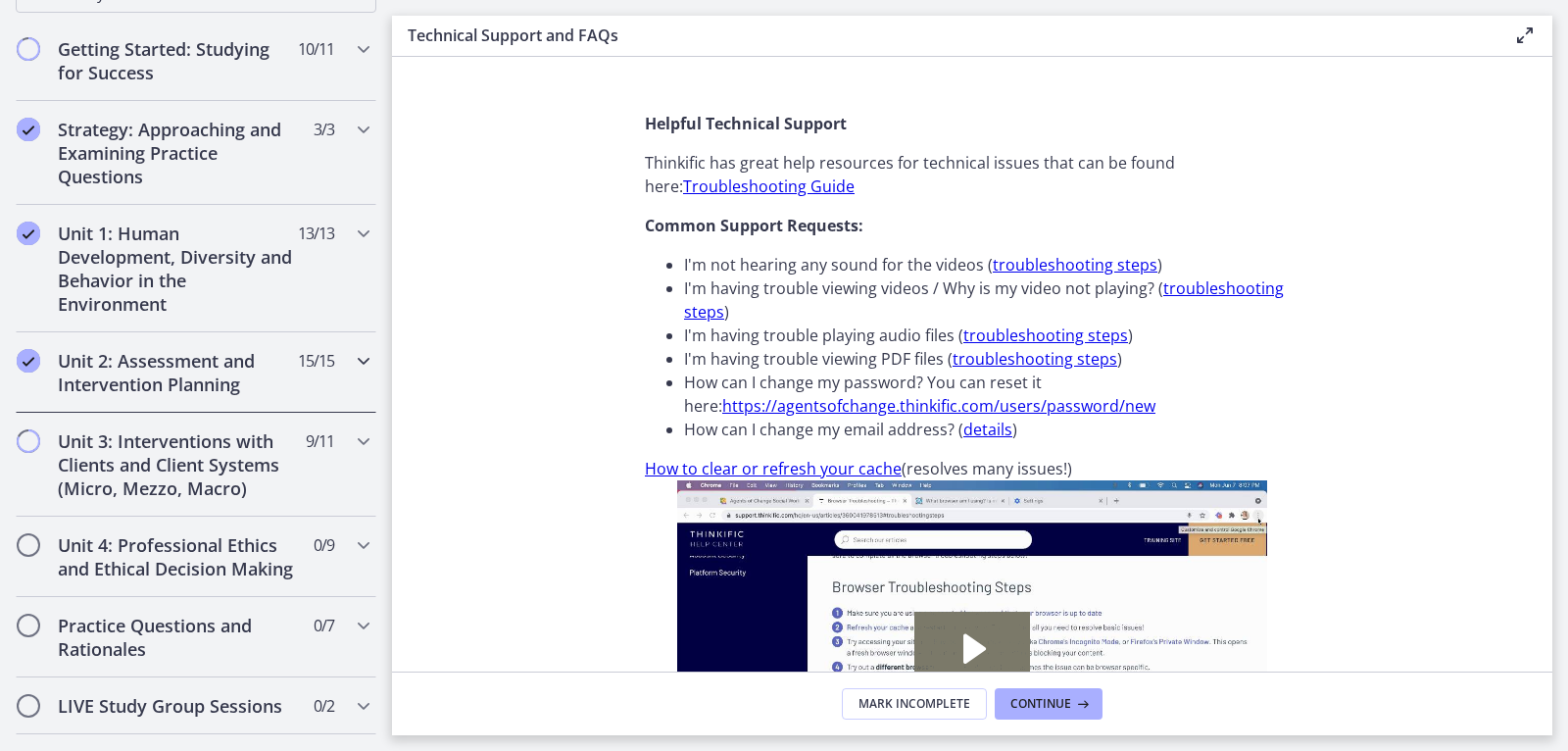 click on "Unit 2: Assessment and Intervention Planning" at bounding box center (177, 373) 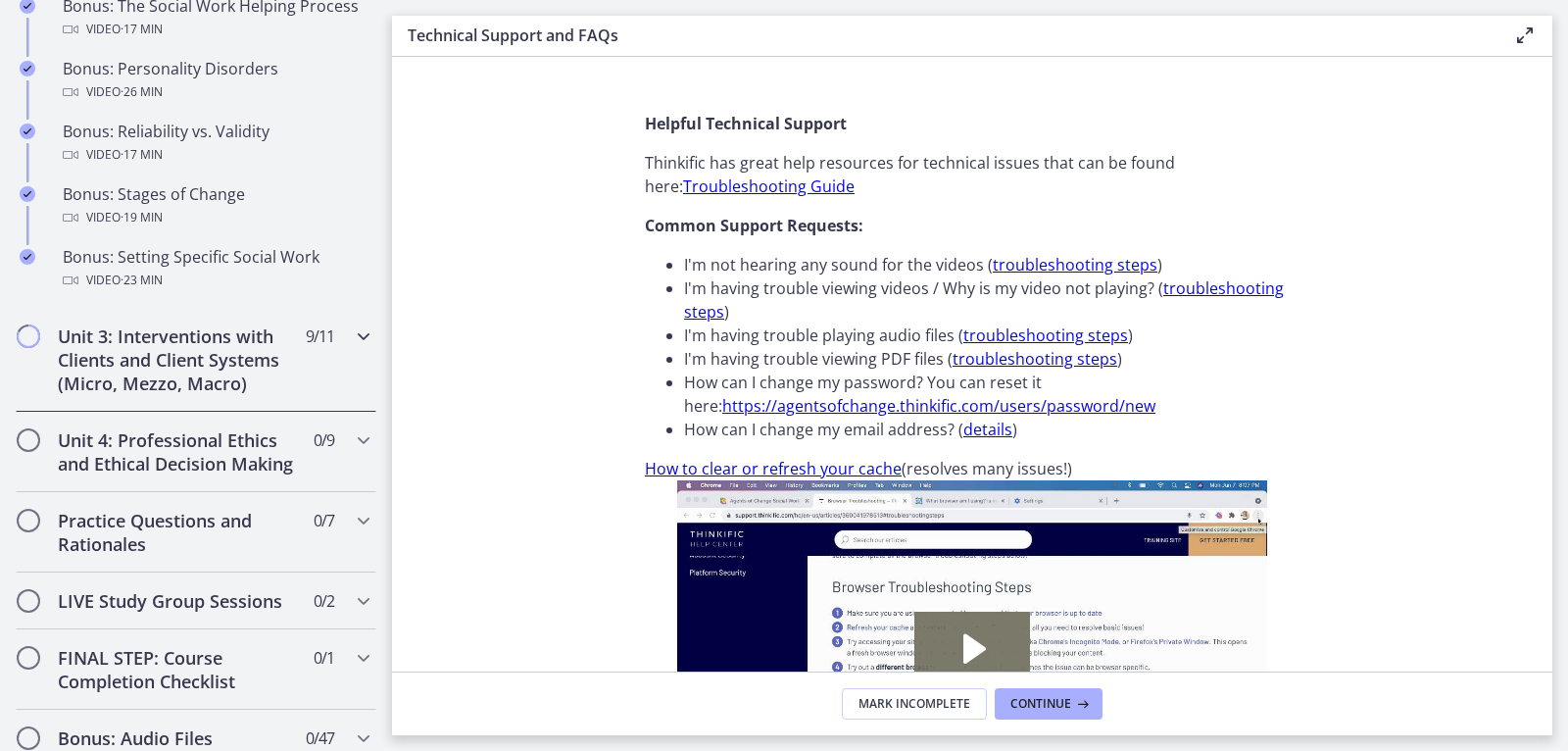 scroll, scrollTop: 1765, scrollLeft: 0, axis: vertical 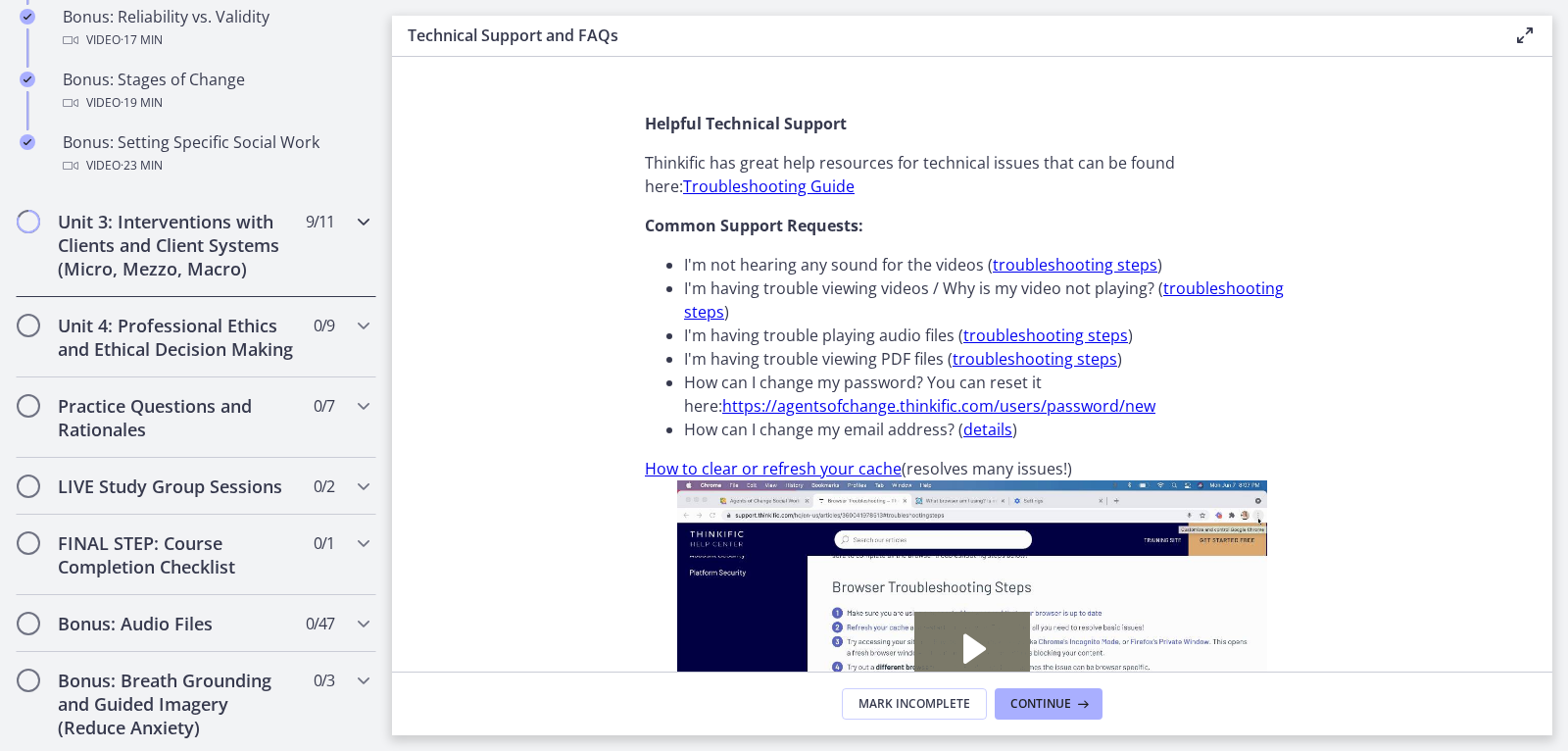 click on "Unit 3: Interventions with Clients and Client Systems (Micro, Mezzo, Macro)" at bounding box center (177, 245) 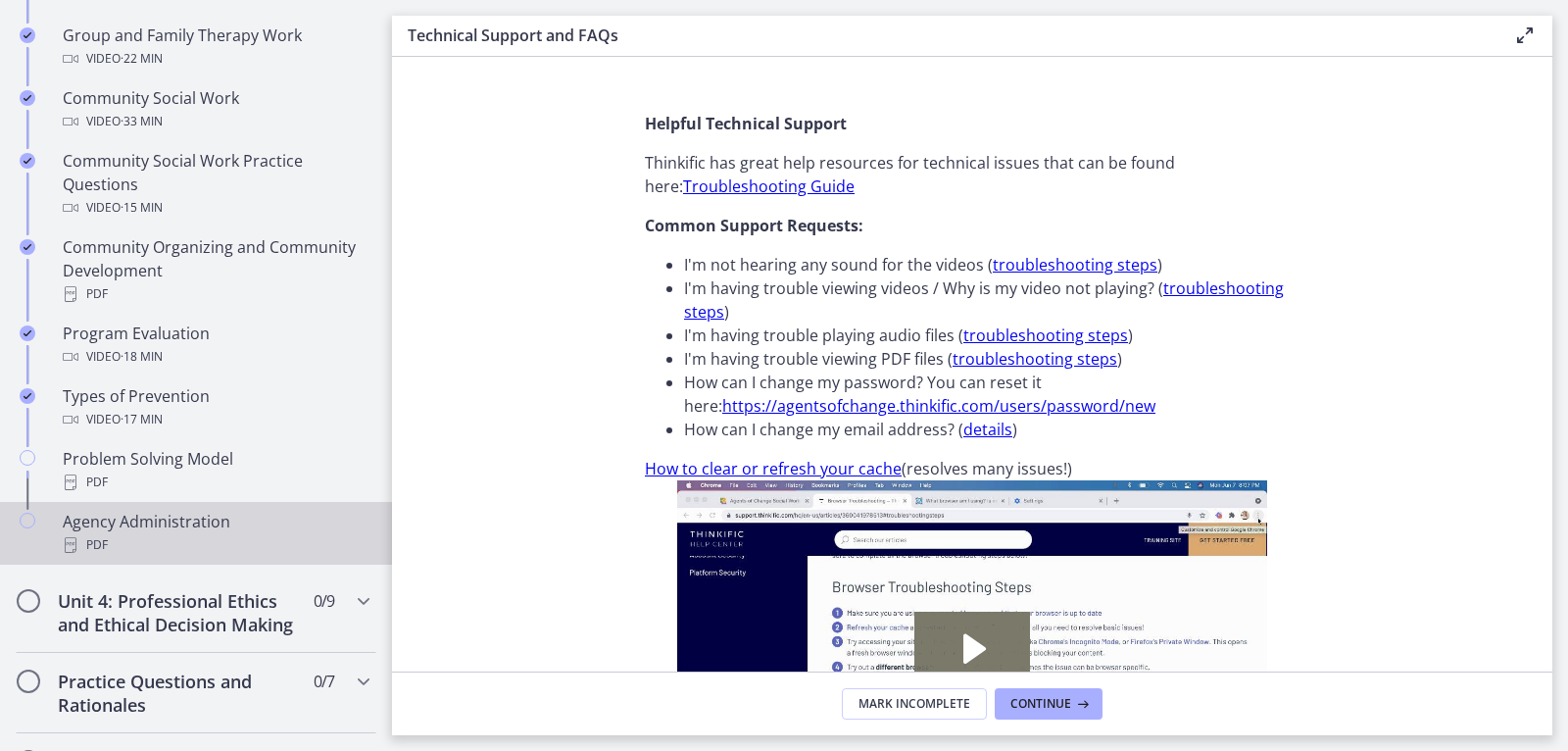 scroll, scrollTop: 1130, scrollLeft: 0, axis: vertical 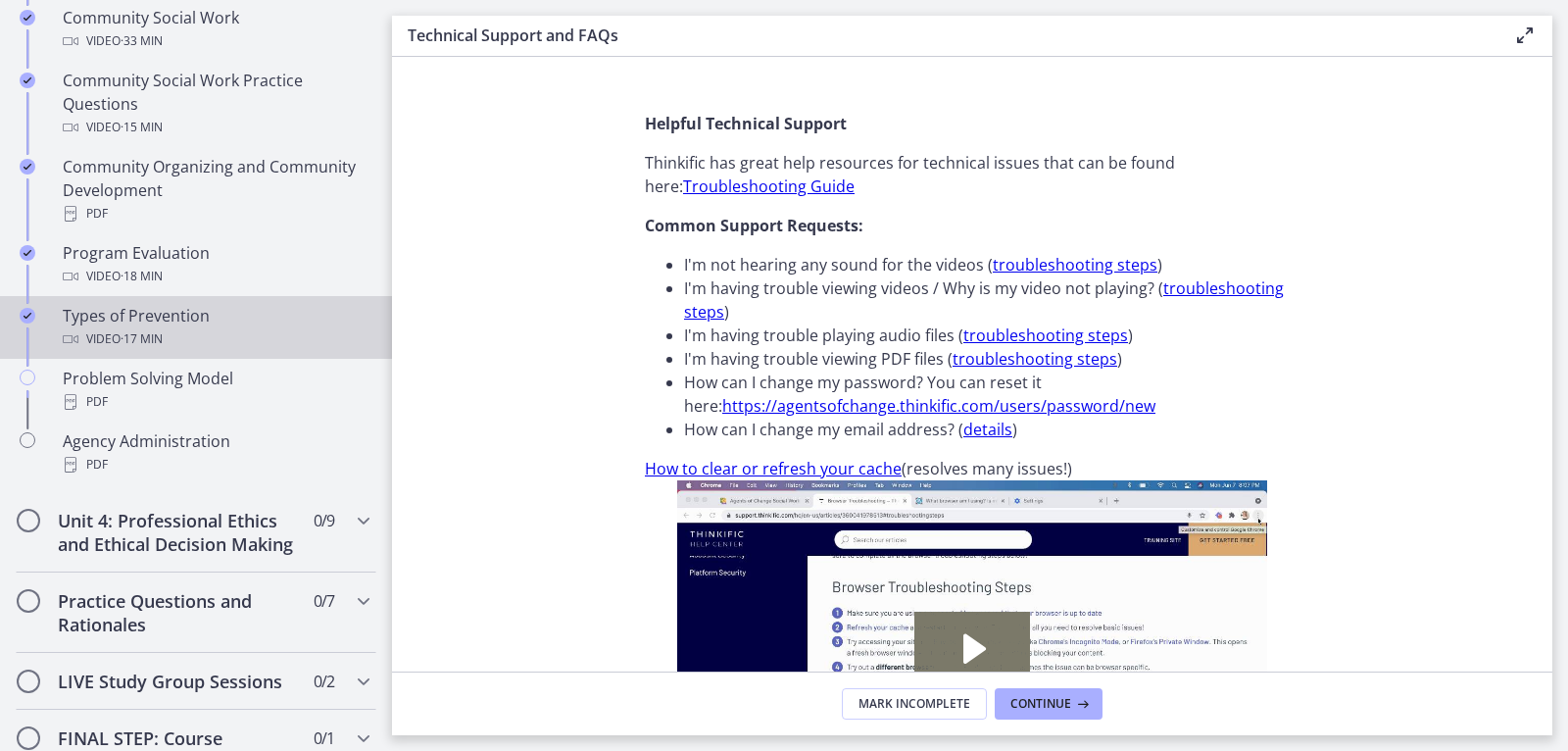 click on "Types of Prevention
Video
·  17 min" at bounding box center [216, 327] 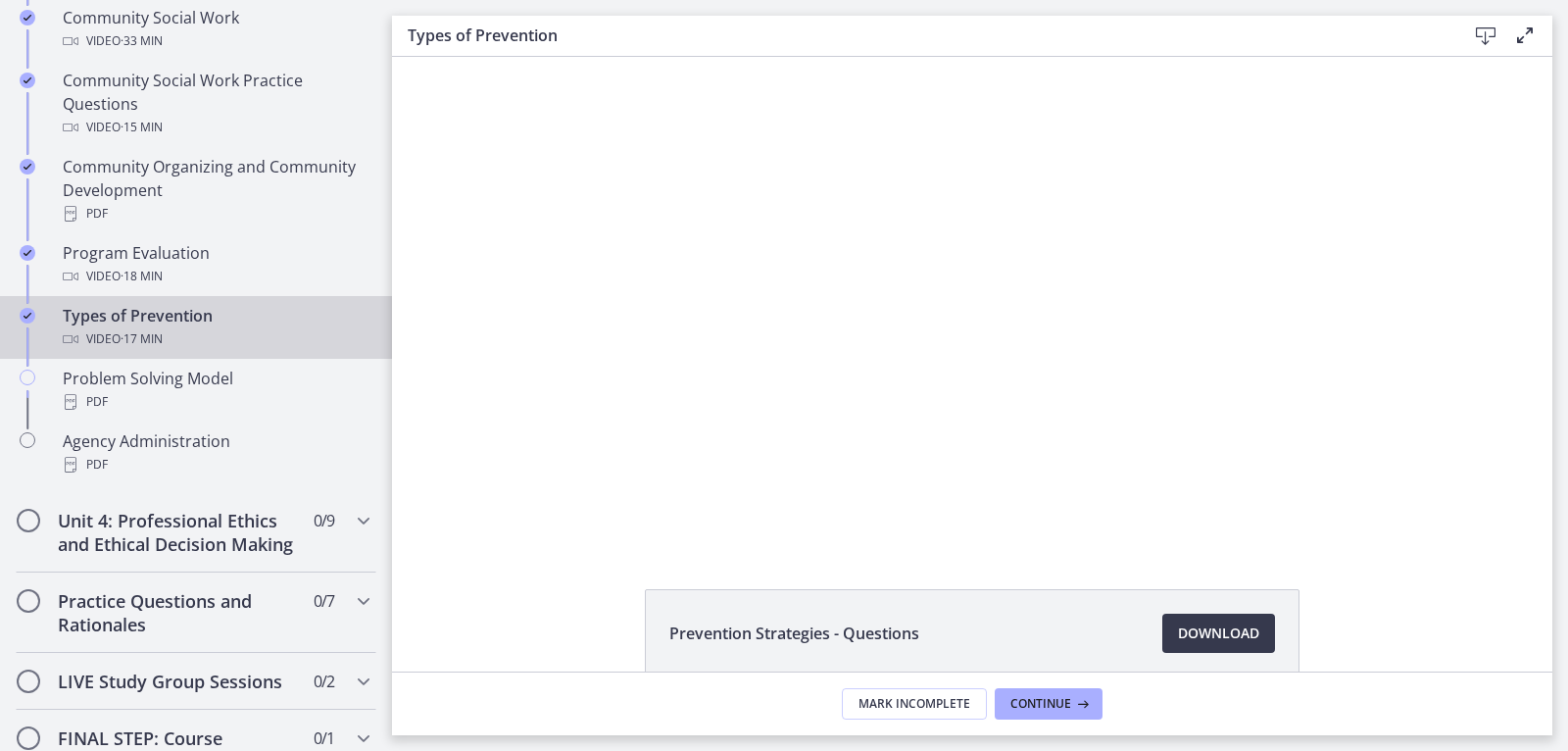scroll, scrollTop: 0, scrollLeft: 0, axis: both 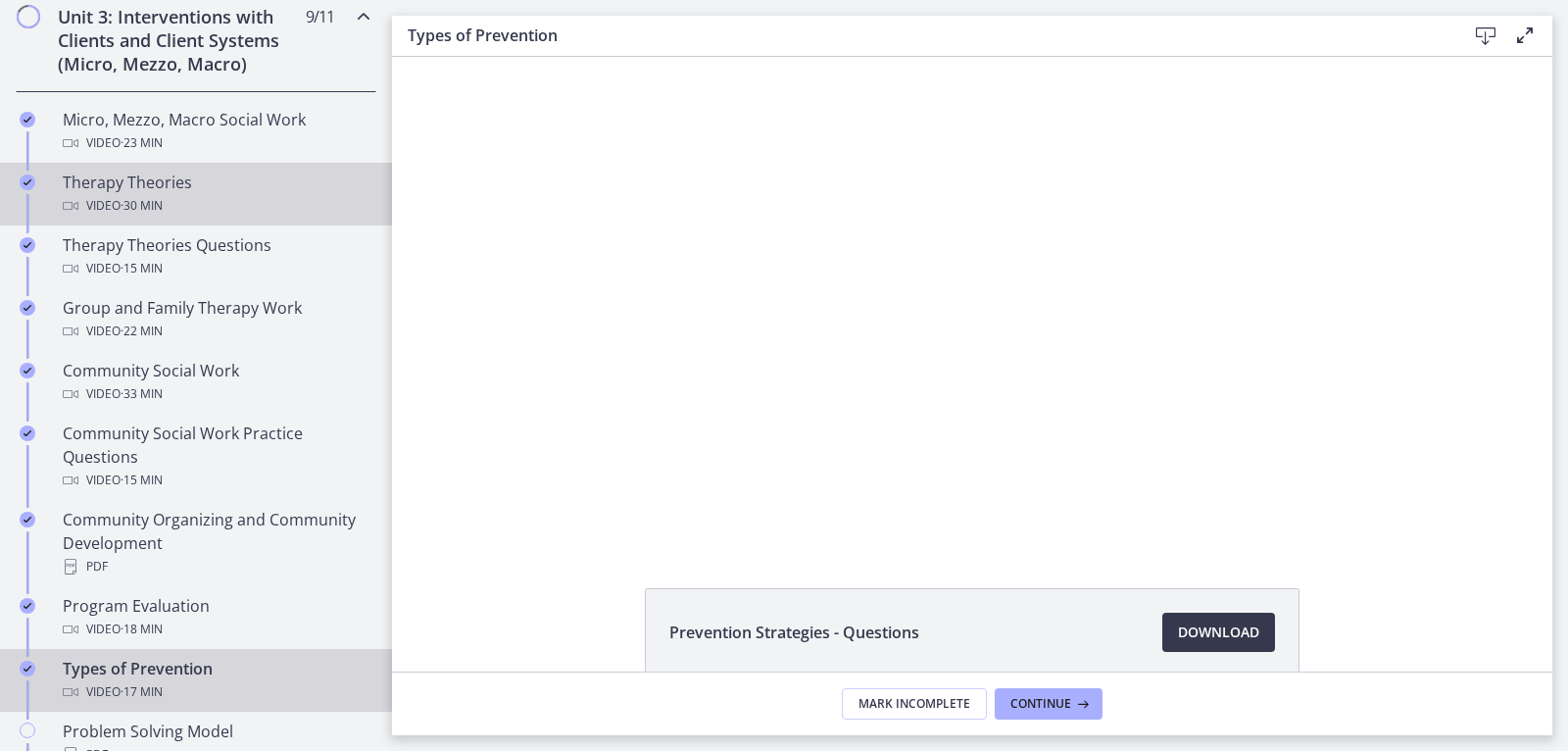 click on "·  30 min" at bounding box center [141, 206] 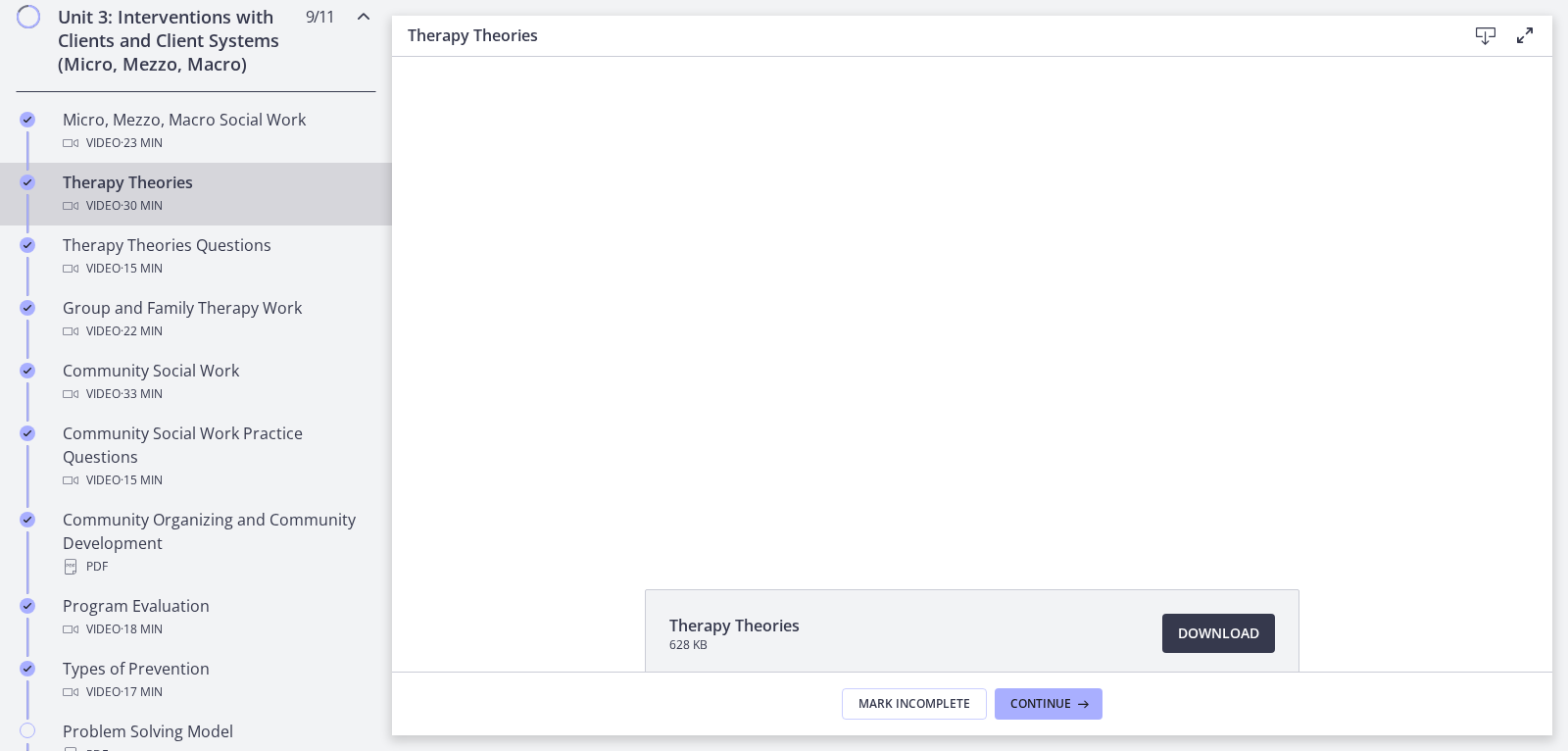 scroll, scrollTop: 0, scrollLeft: 0, axis: both 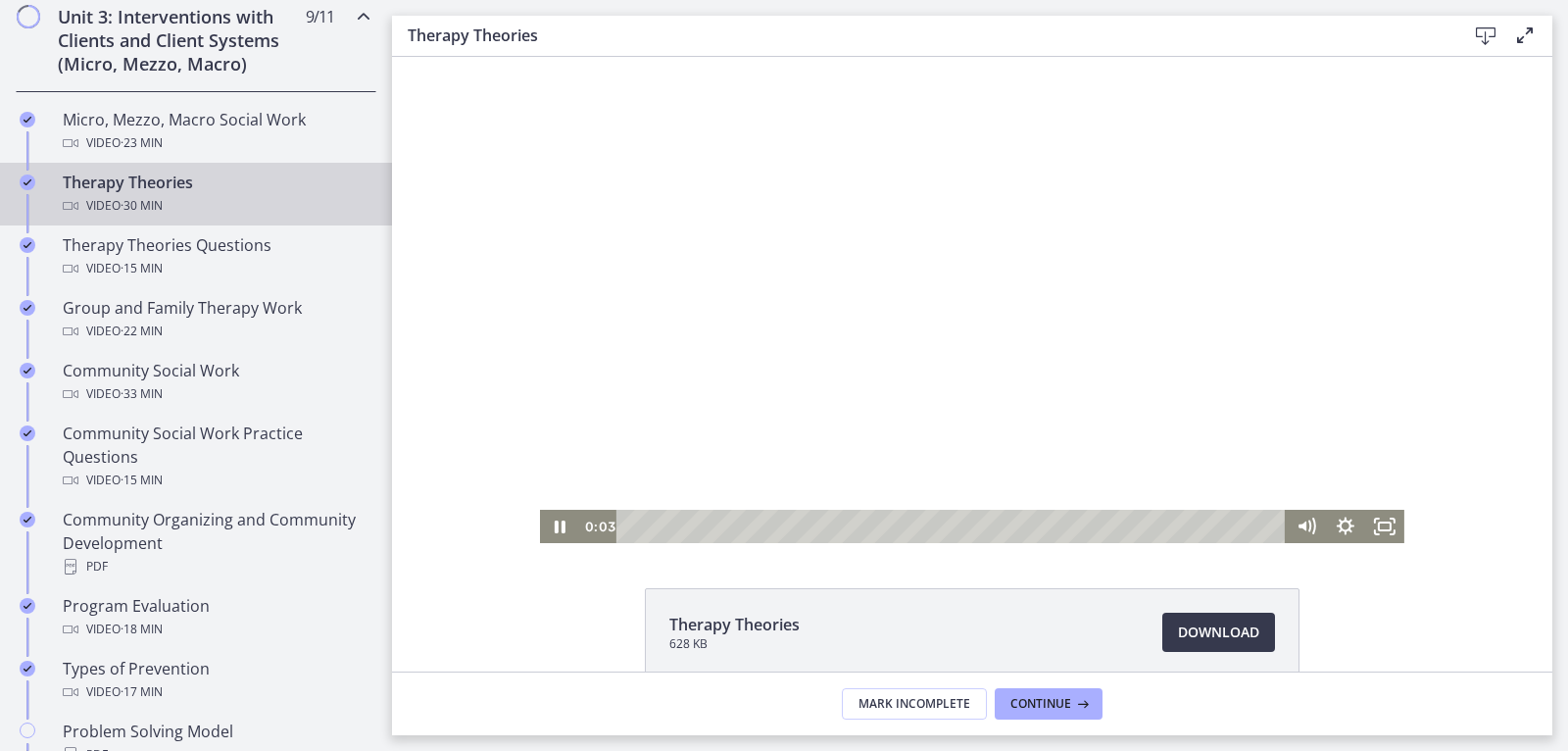 click at bounding box center (972, 300) 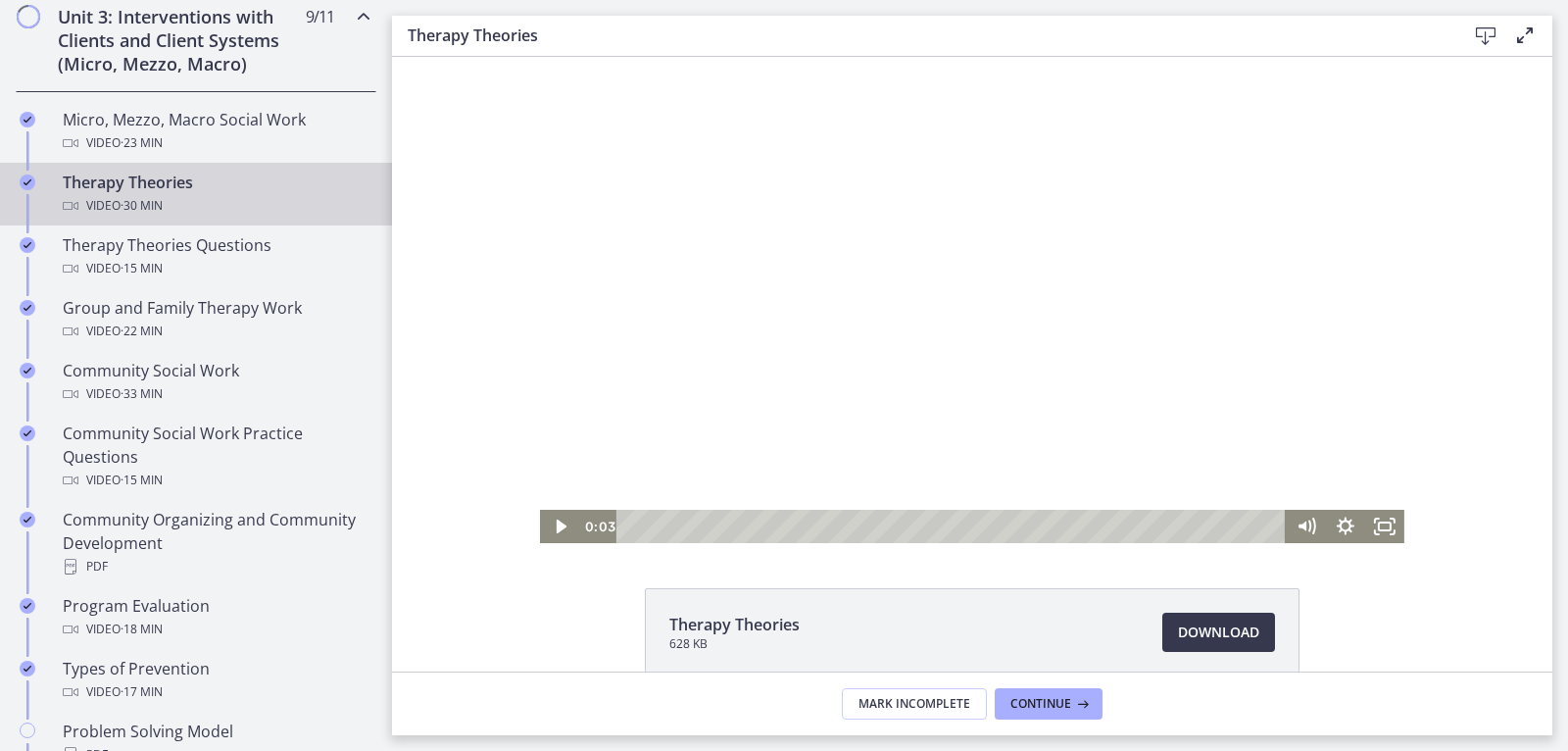 click at bounding box center [972, 300] 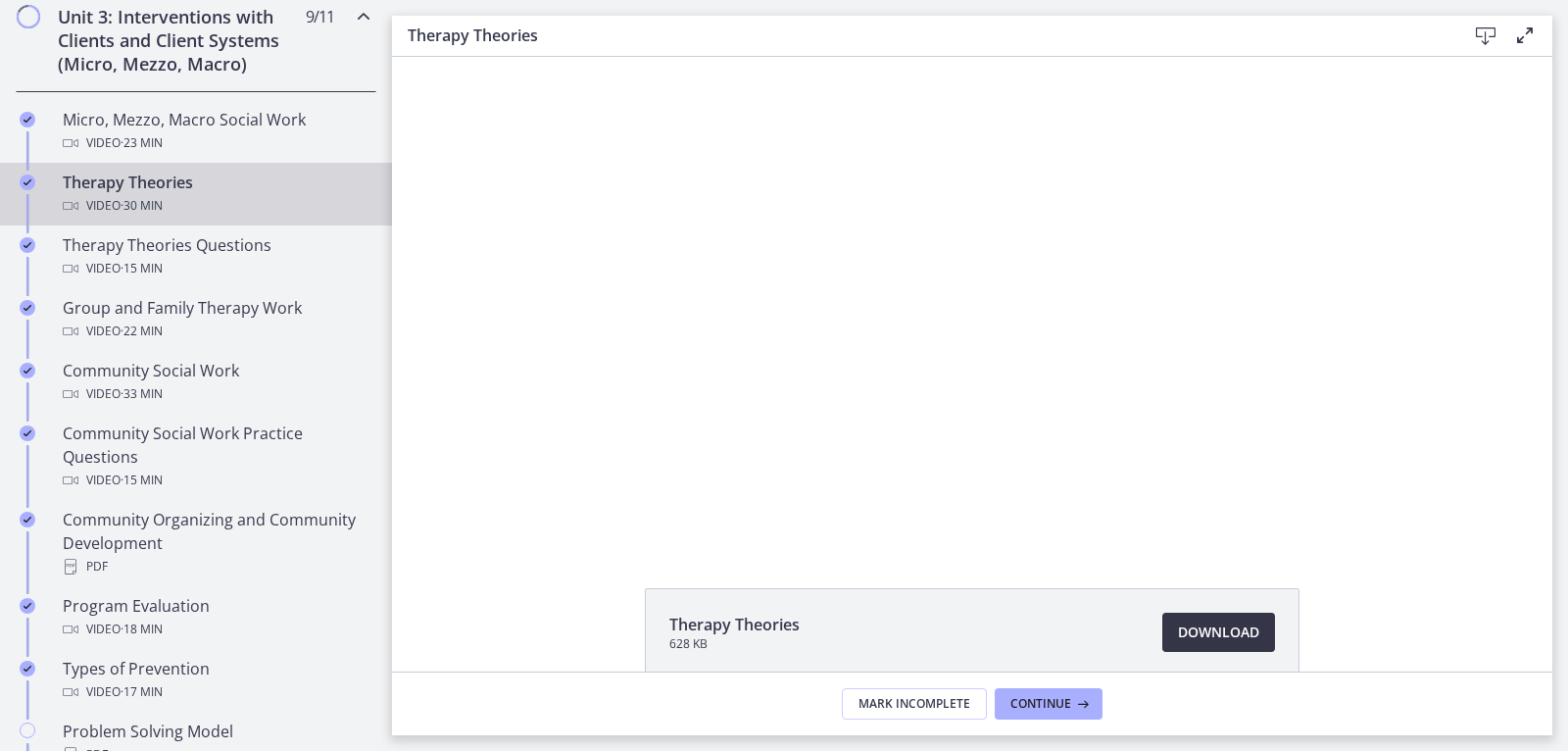 click on "Download
Opens in a new window" at bounding box center [1218, 632] 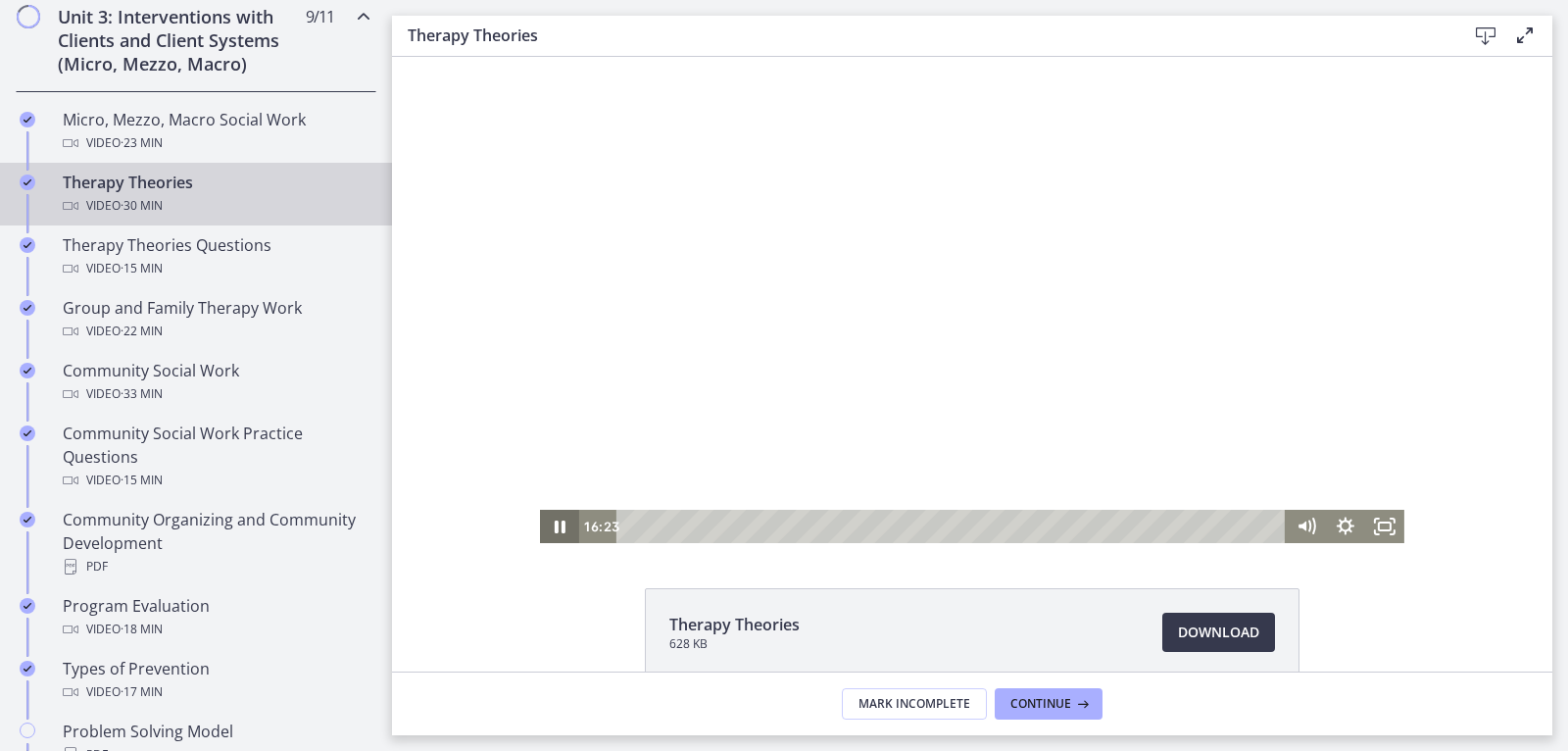 click 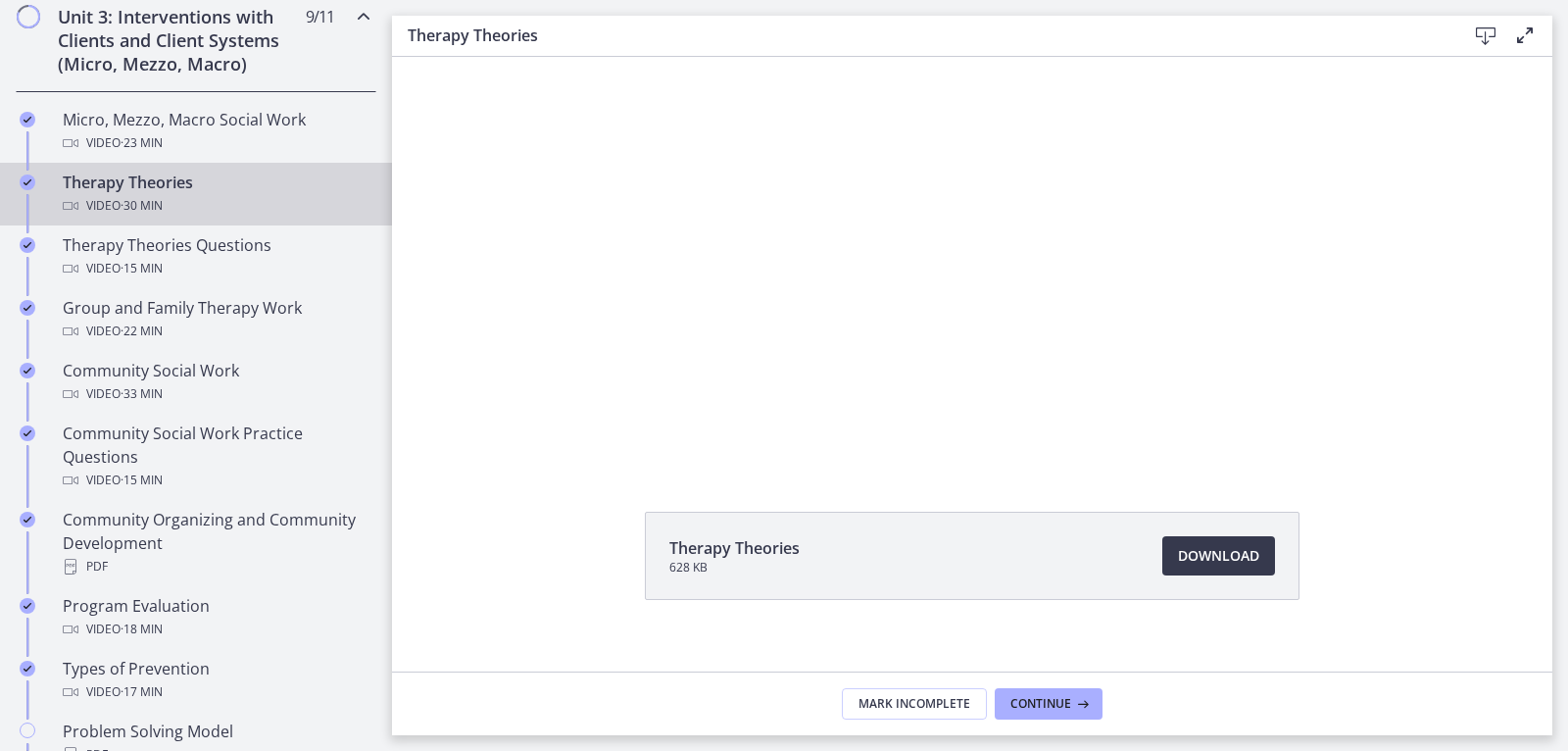 scroll, scrollTop: 99, scrollLeft: 0, axis: vertical 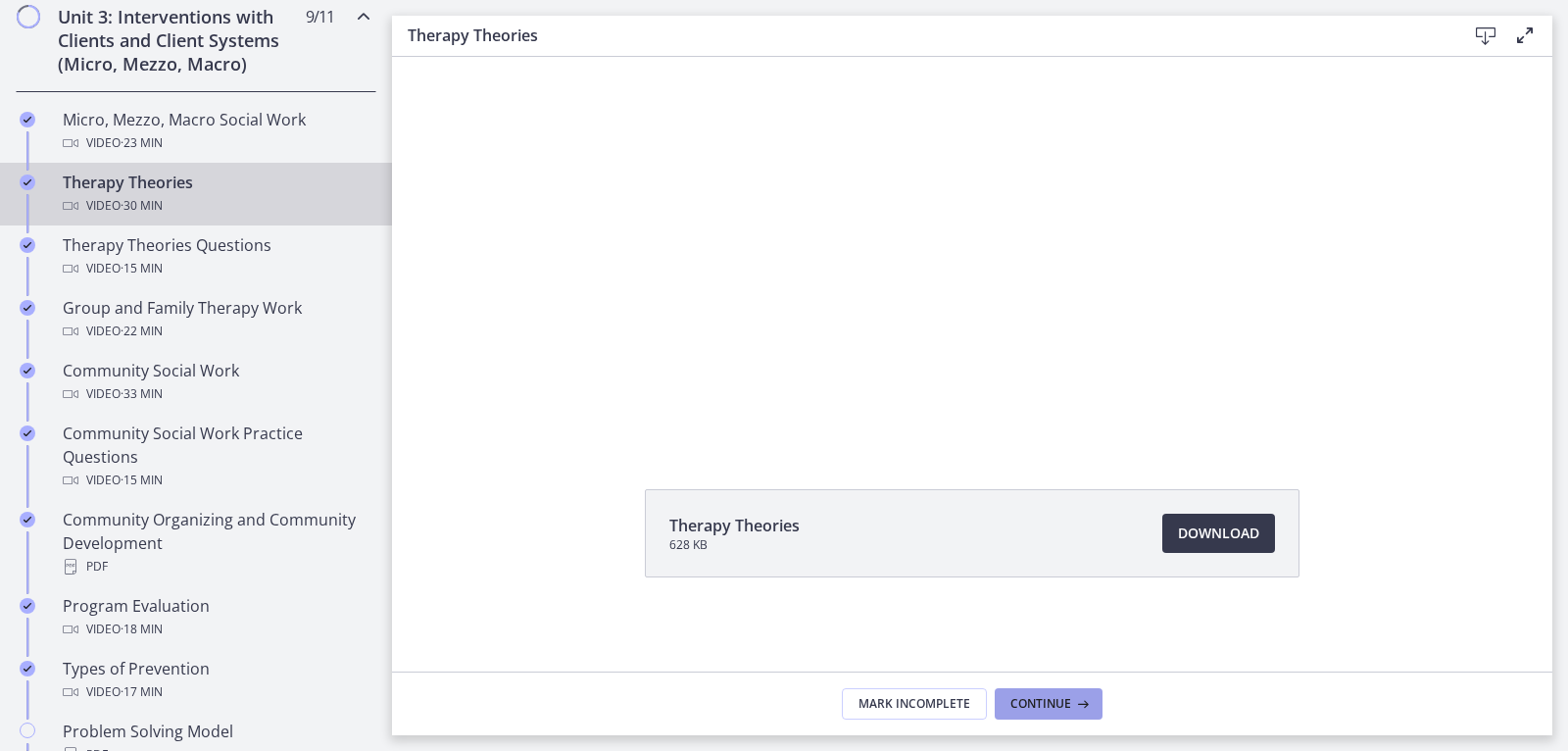 click on "Continue" at bounding box center [1041, 704] 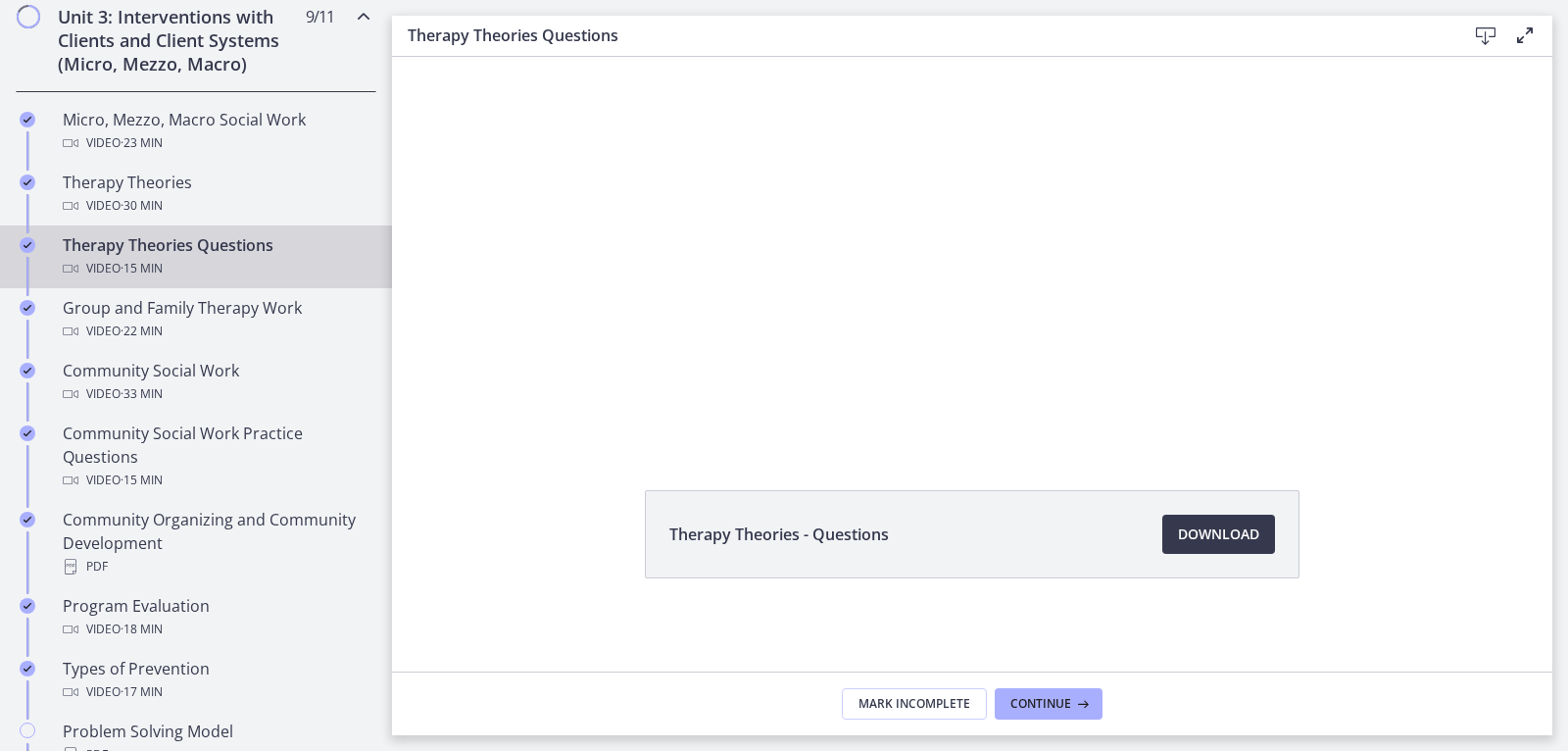 scroll, scrollTop: 0, scrollLeft: 0, axis: both 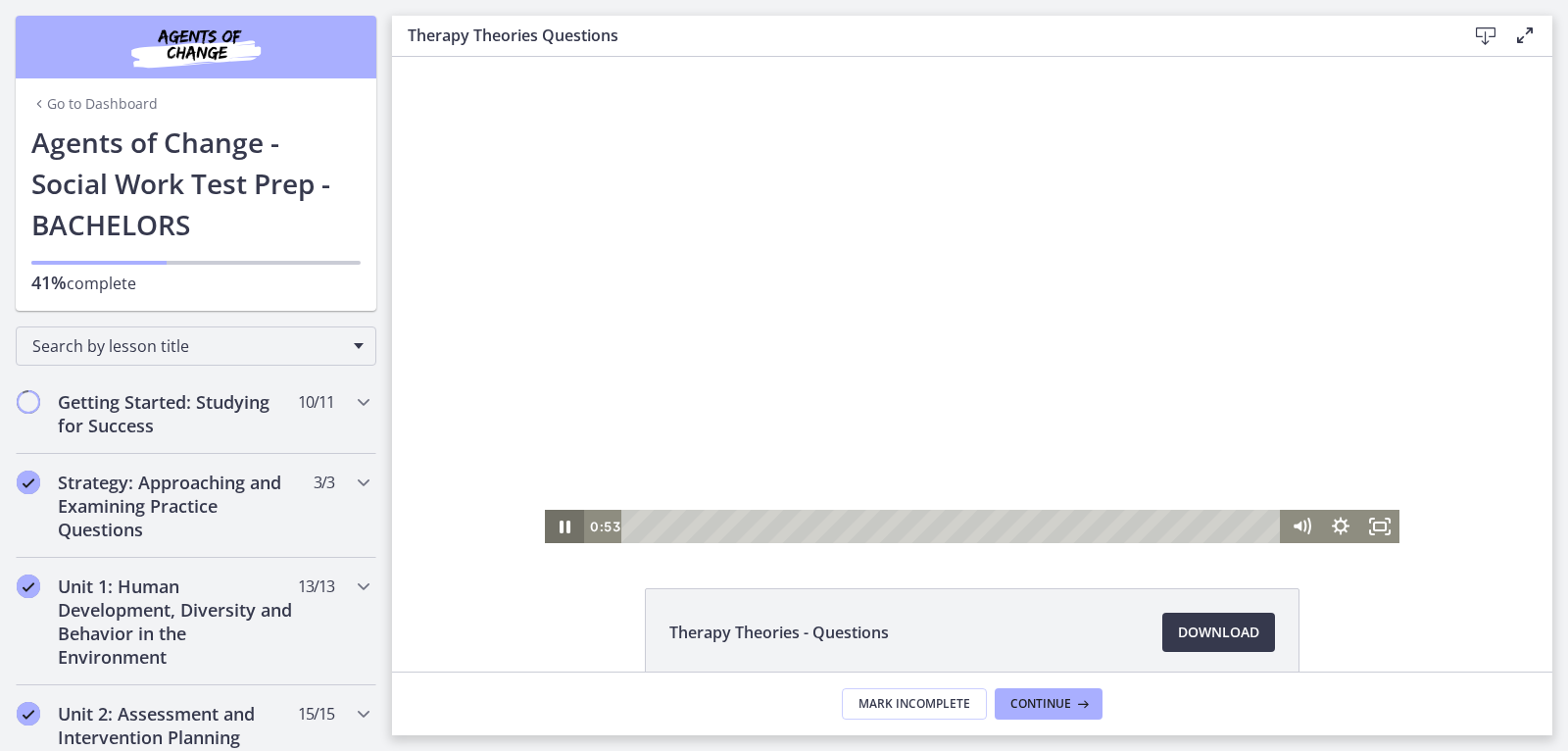 click 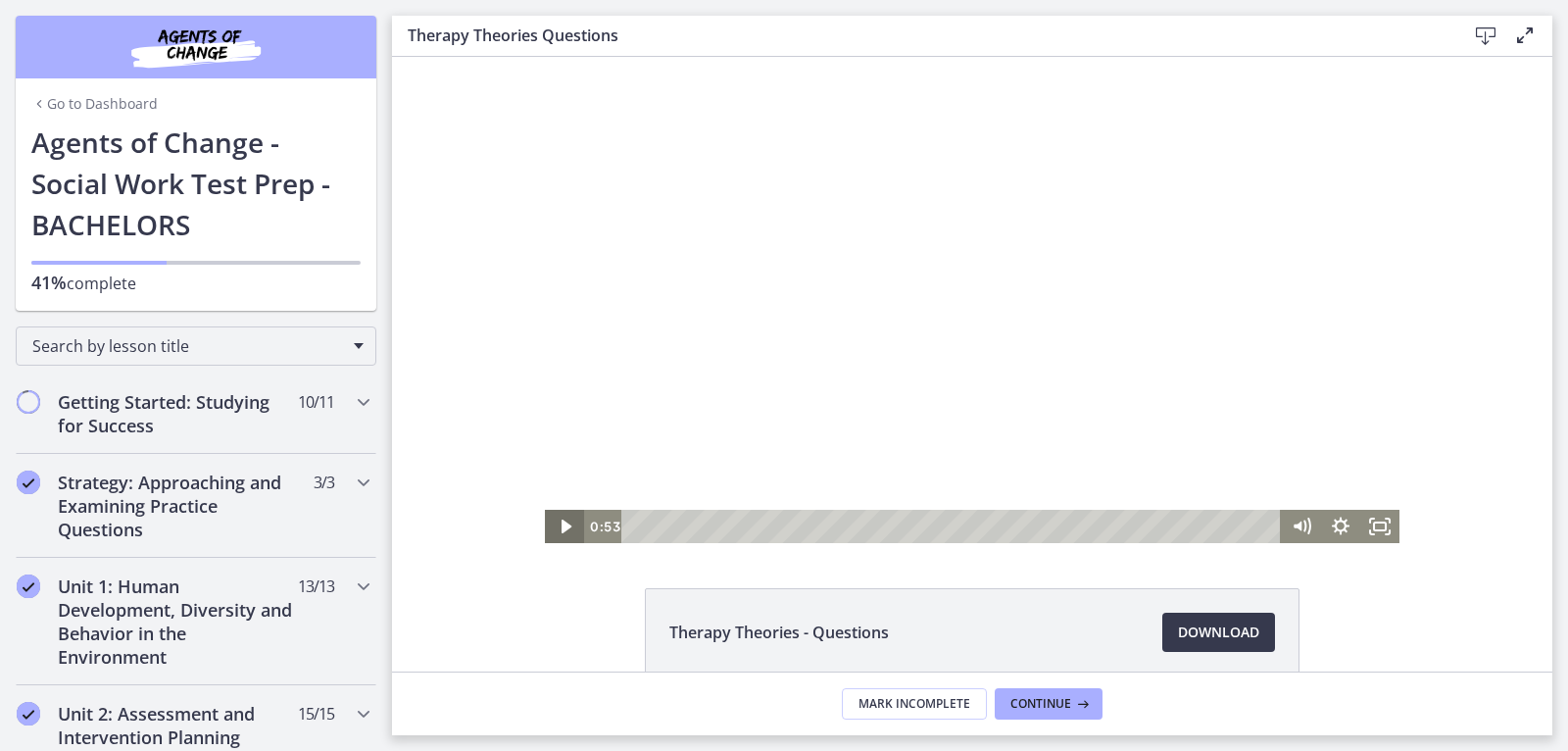 click 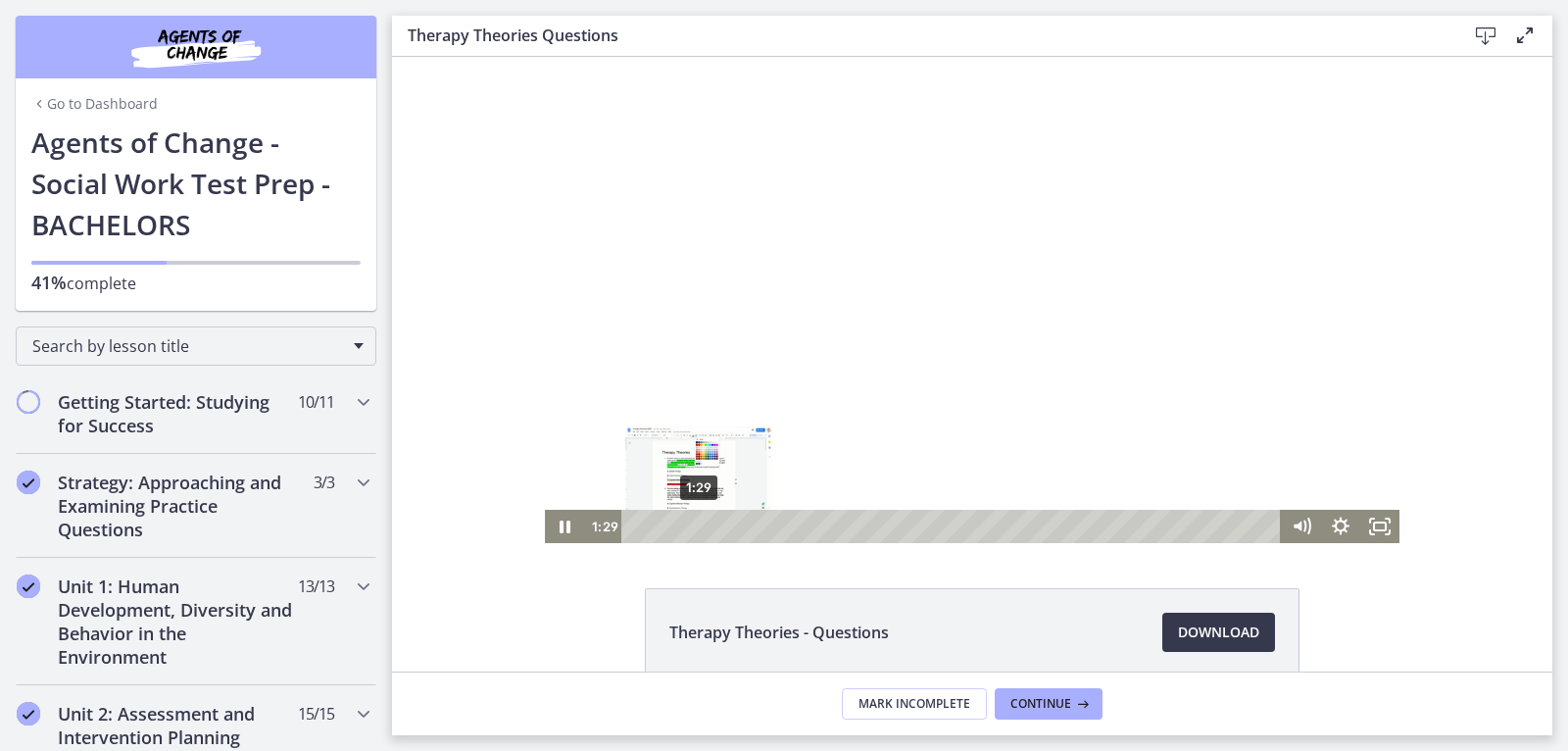 click on "1:29" at bounding box center [954, 526] 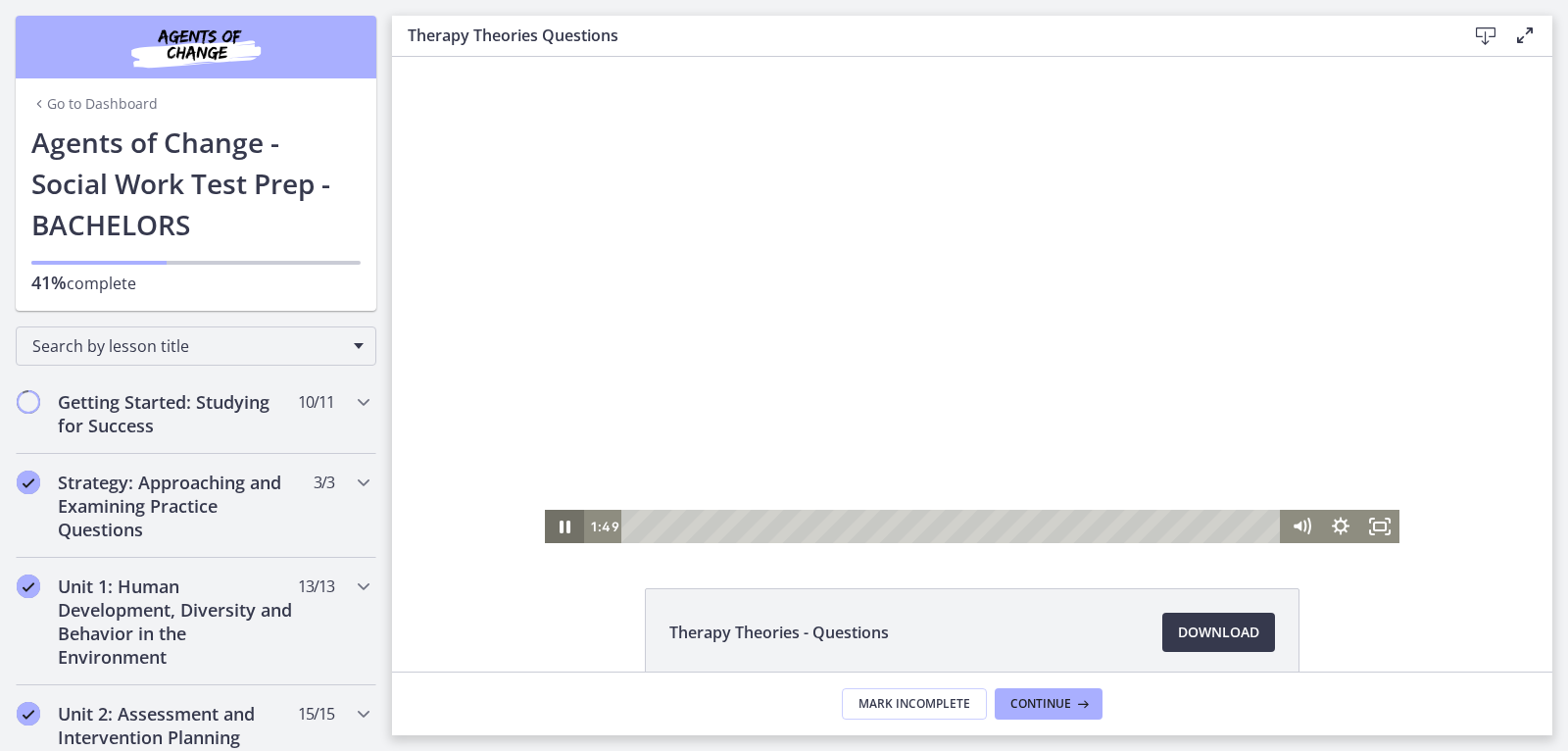 click 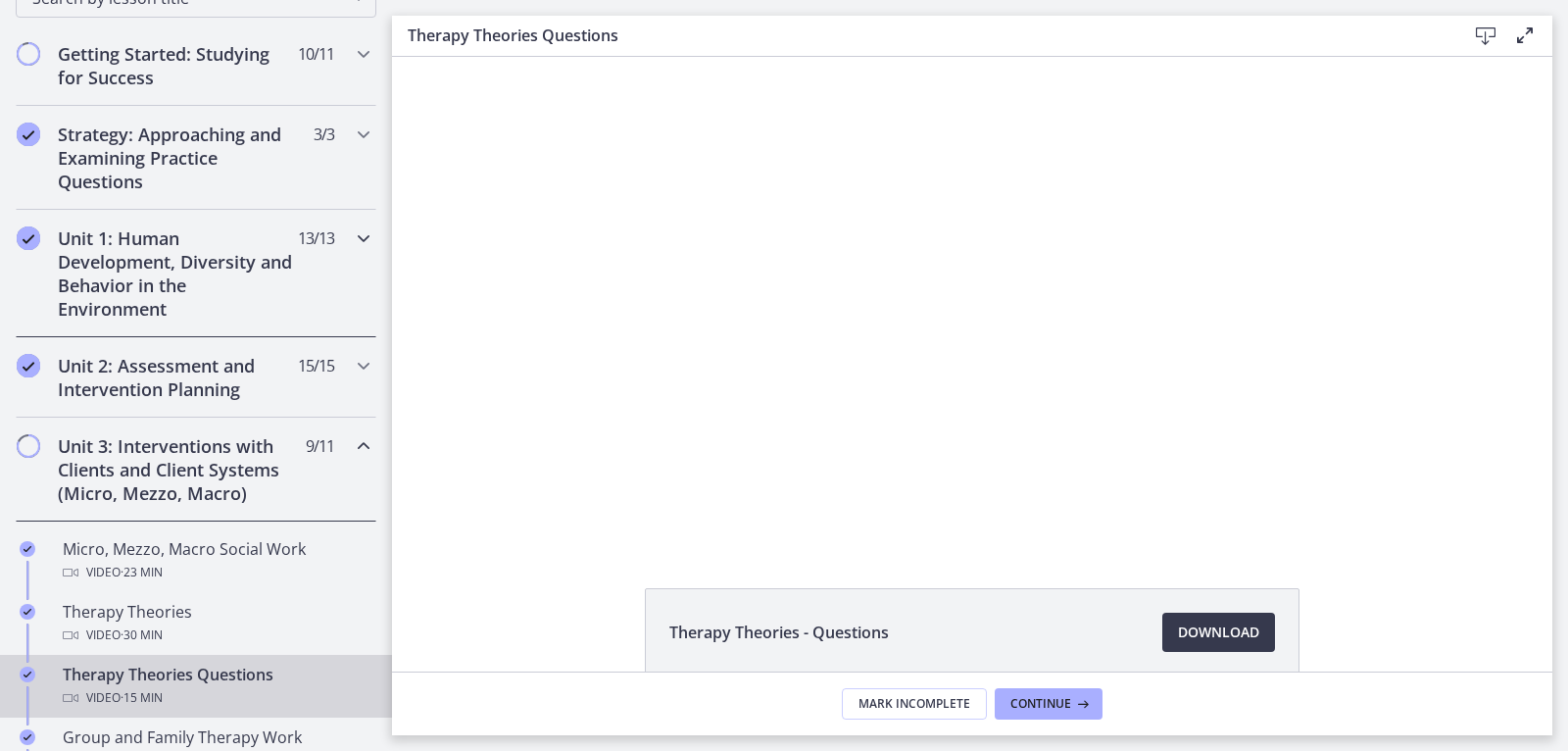 scroll, scrollTop: 353, scrollLeft: 0, axis: vertical 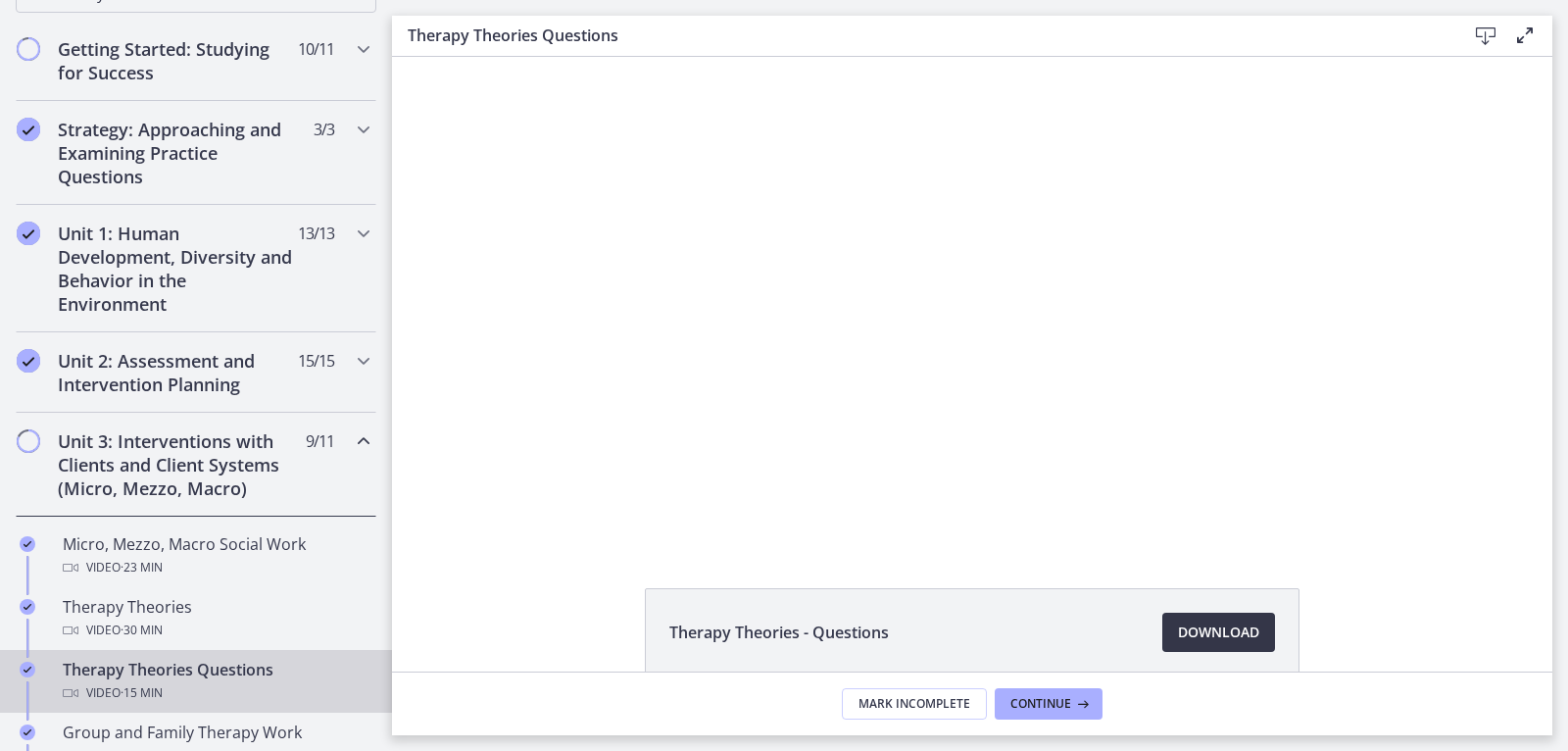 click on "Download
Opens in a new window" at bounding box center [1218, 632] 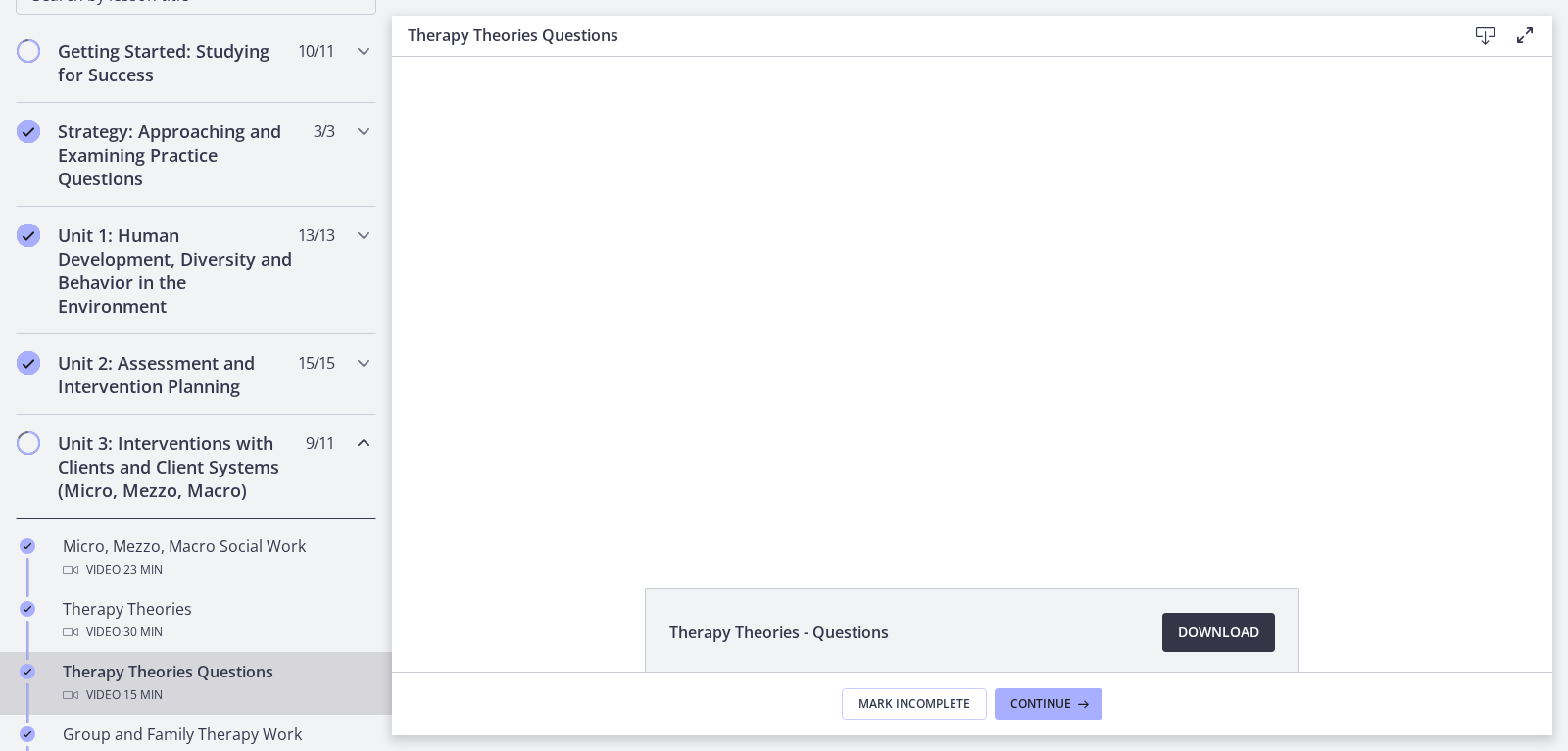 scroll, scrollTop: 353, scrollLeft: 0, axis: vertical 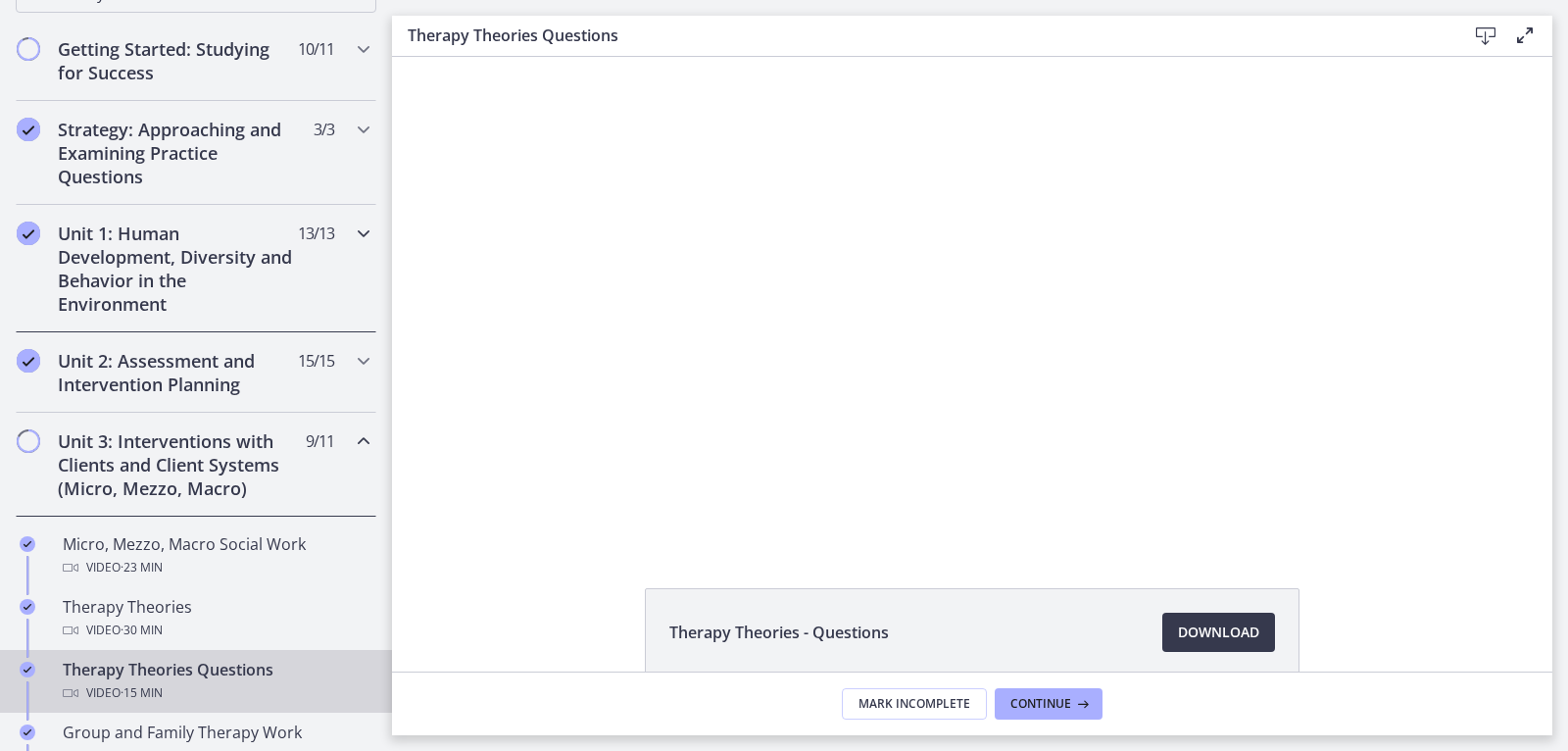 click at bounding box center [364, 233] 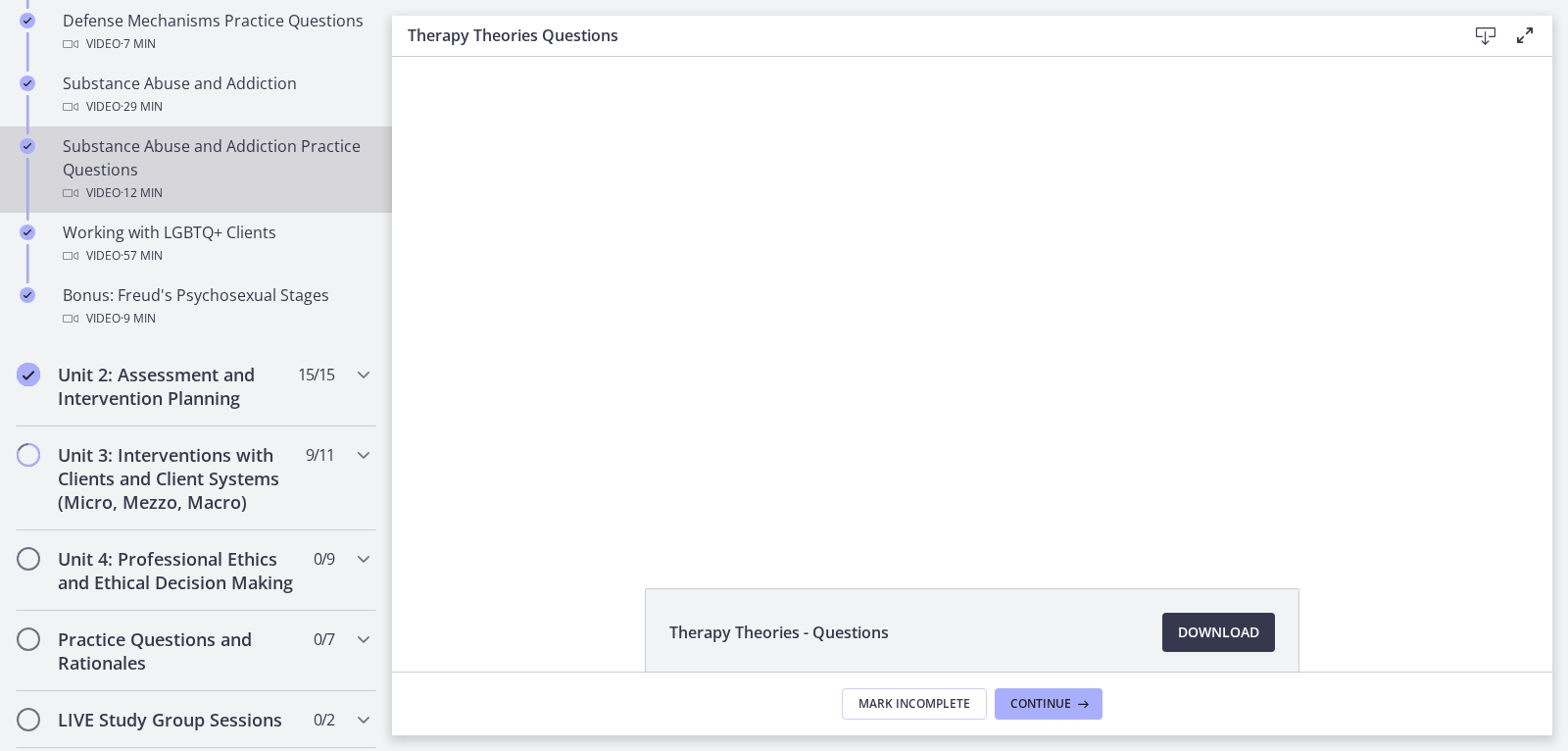 scroll, scrollTop: 1412, scrollLeft: 0, axis: vertical 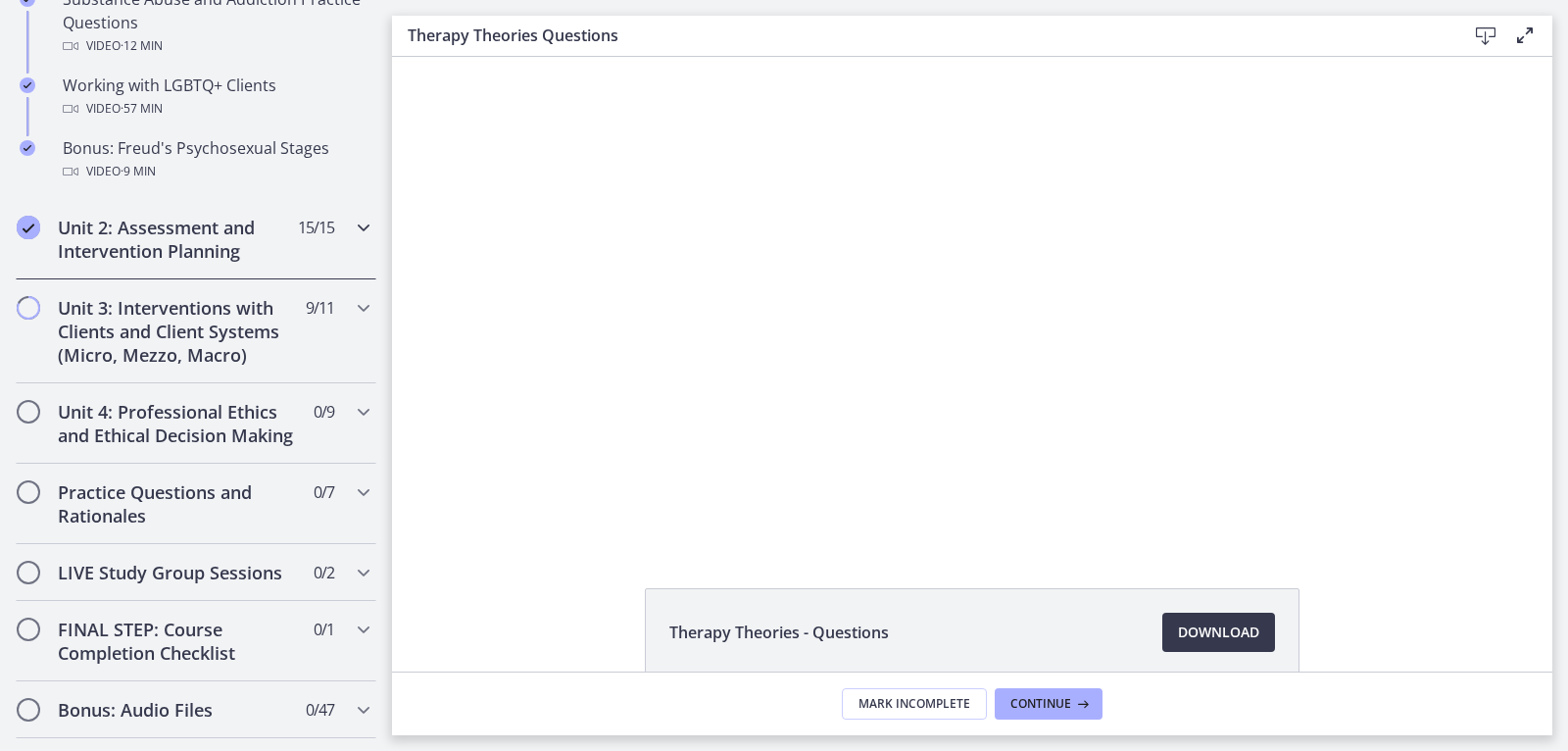 click at bounding box center [364, 227] 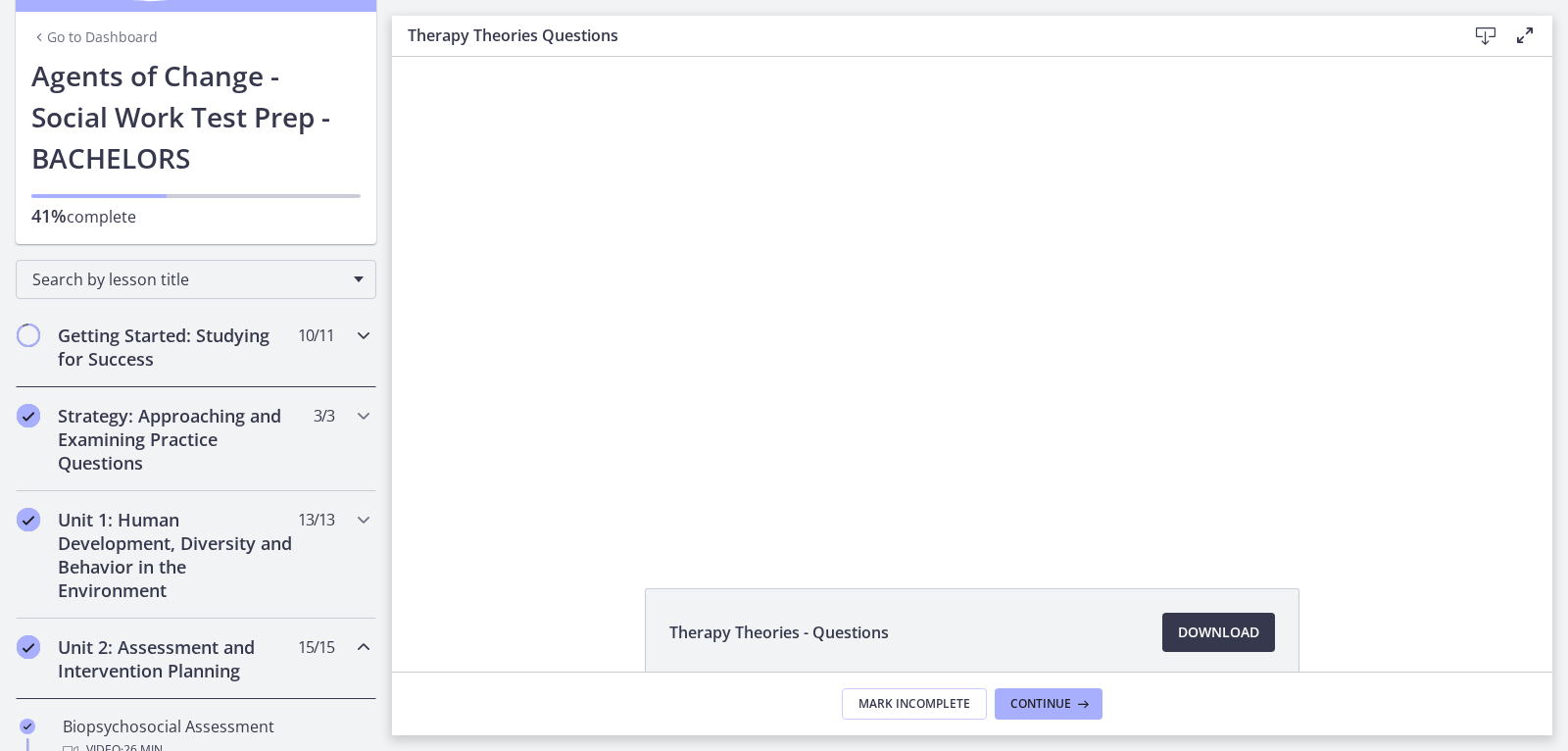 scroll, scrollTop: 0, scrollLeft: 0, axis: both 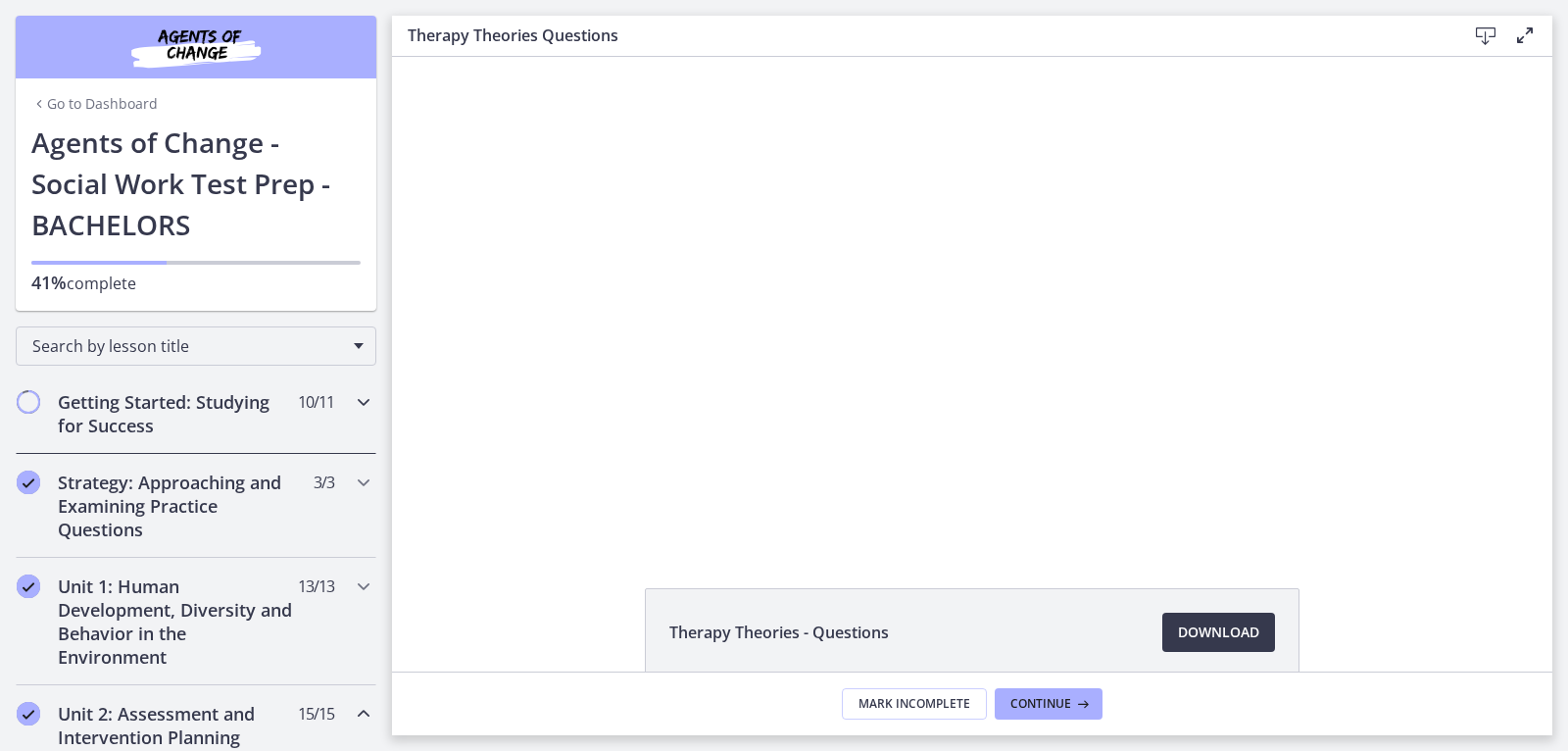 click at bounding box center (364, 402) 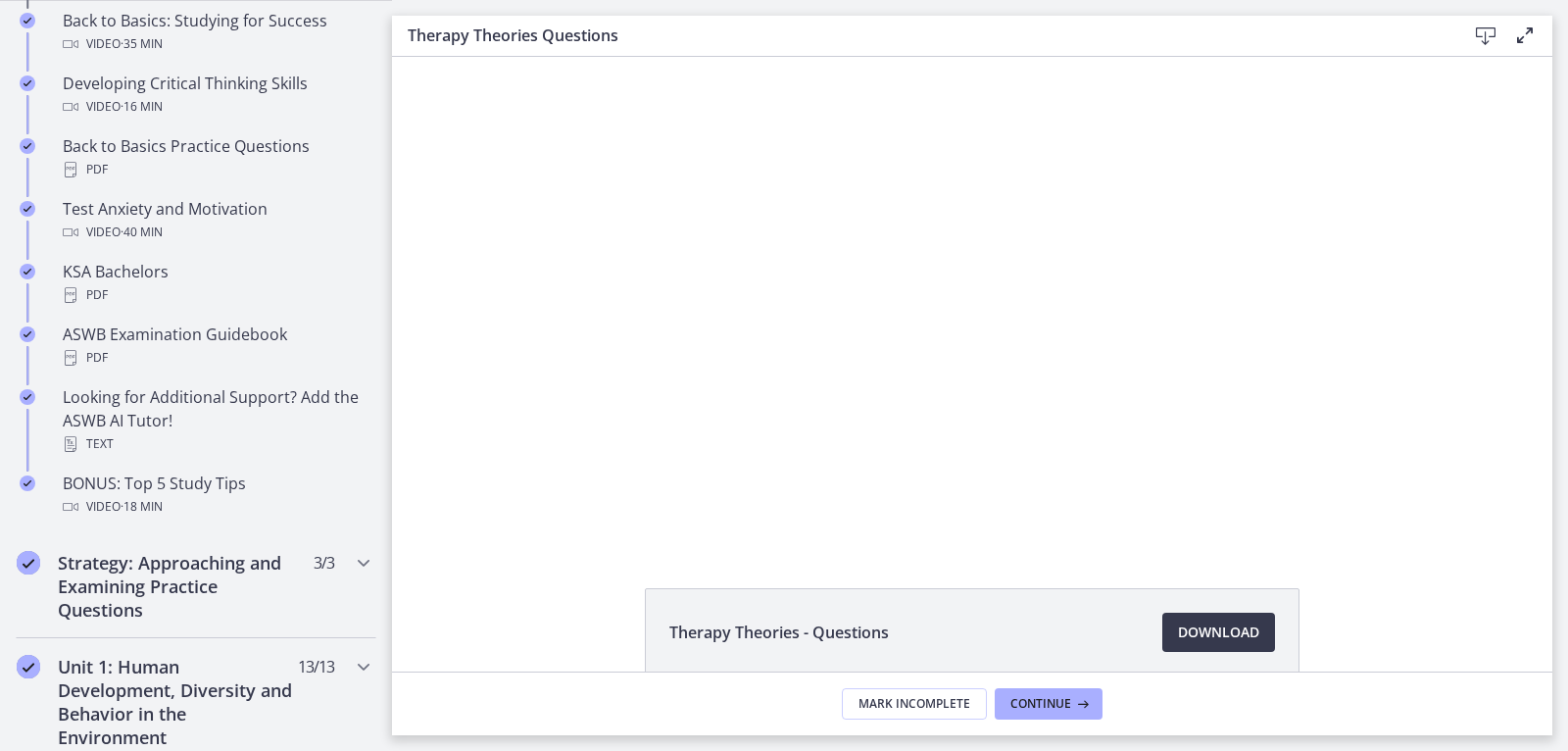 scroll, scrollTop: 706, scrollLeft: 0, axis: vertical 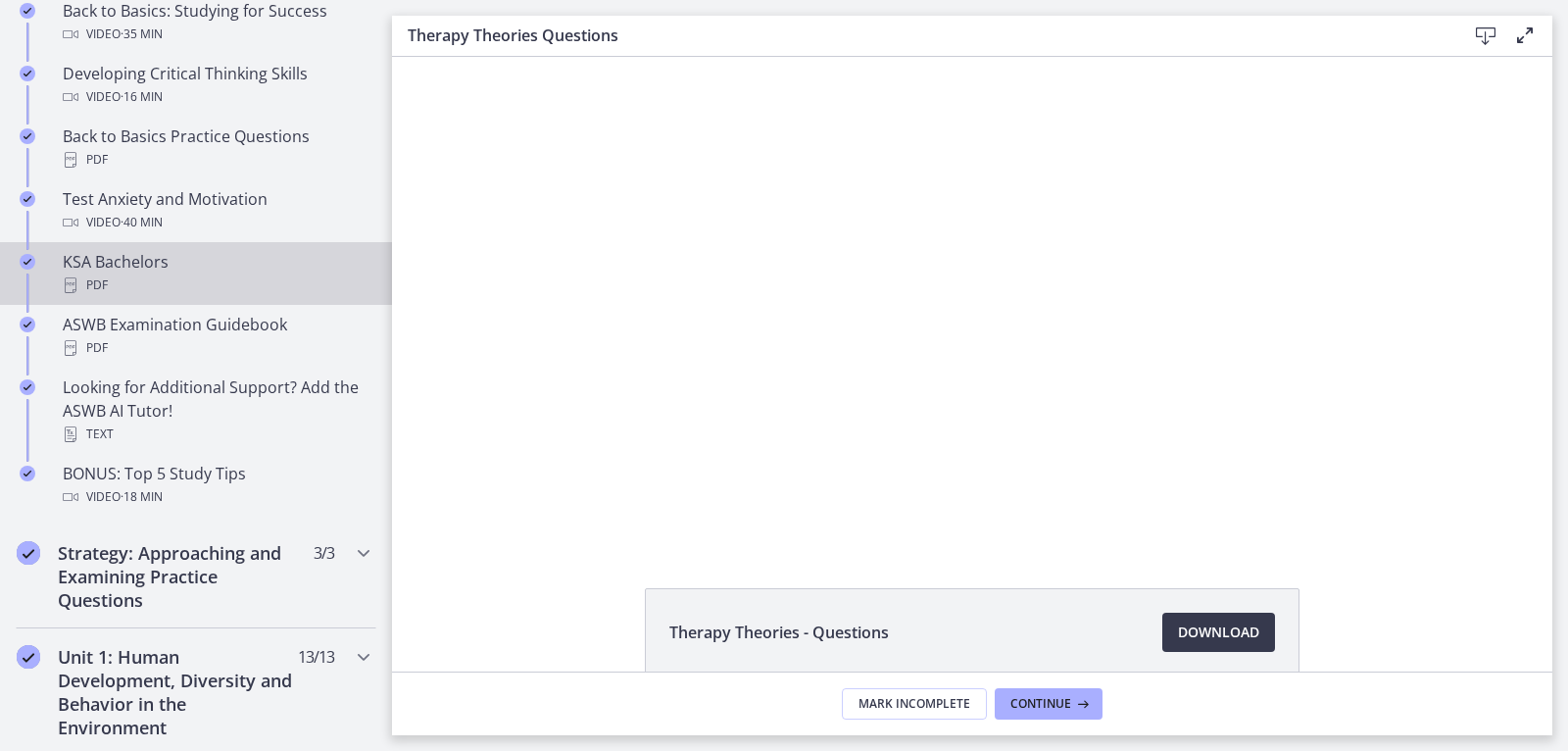 click on "KSA Bachelors
PDF" at bounding box center [216, 274] 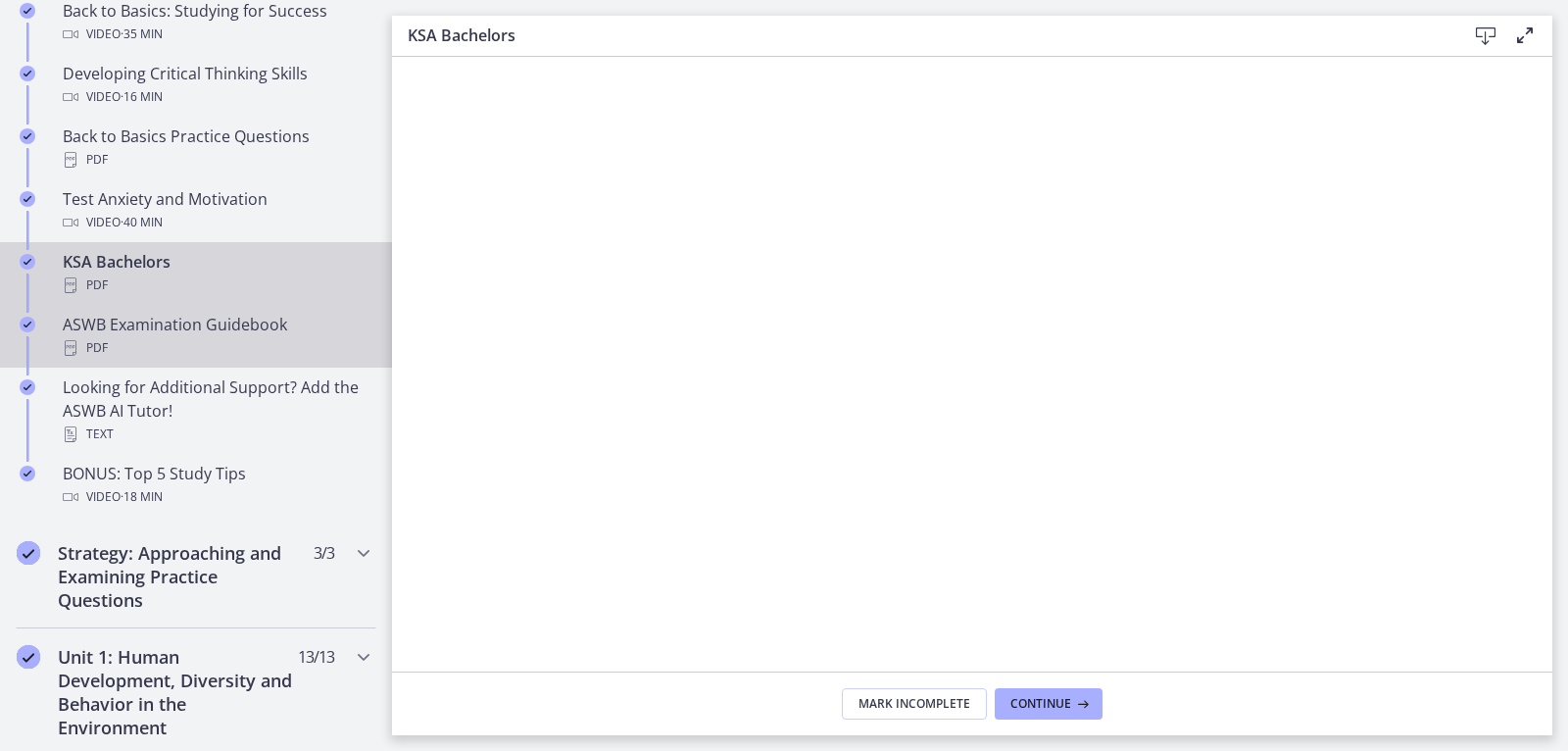 click on "ASWB Examination Guidebook
PDF" at bounding box center [196, 336] 